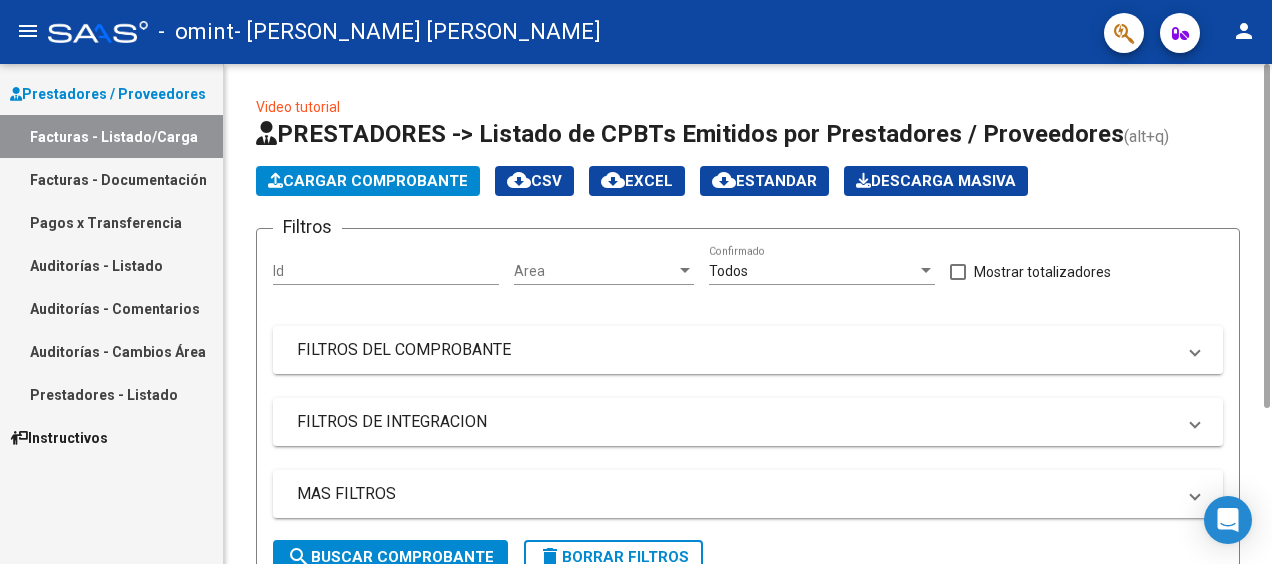 scroll, scrollTop: 0, scrollLeft: 0, axis: both 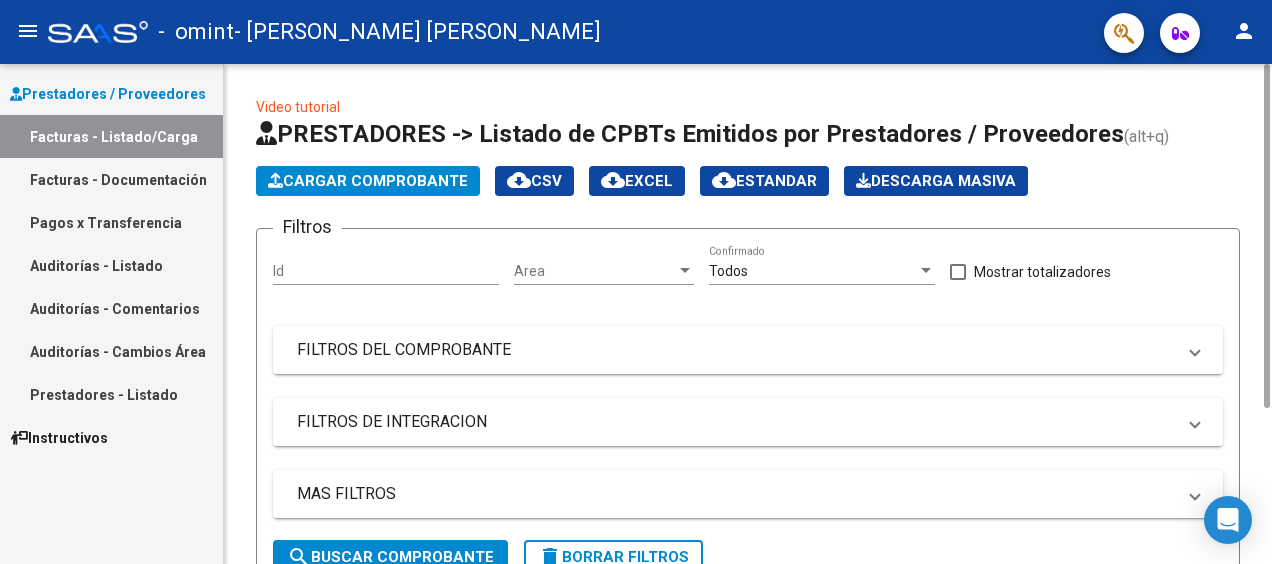 click on "Cargar Comprobante" 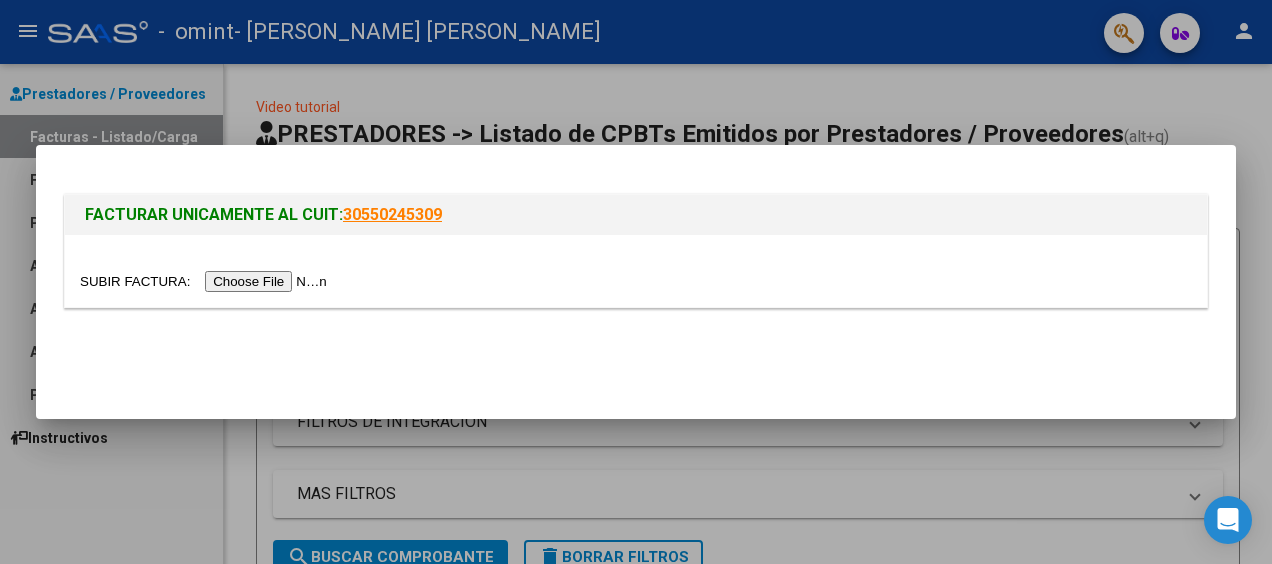 click at bounding box center [206, 281] 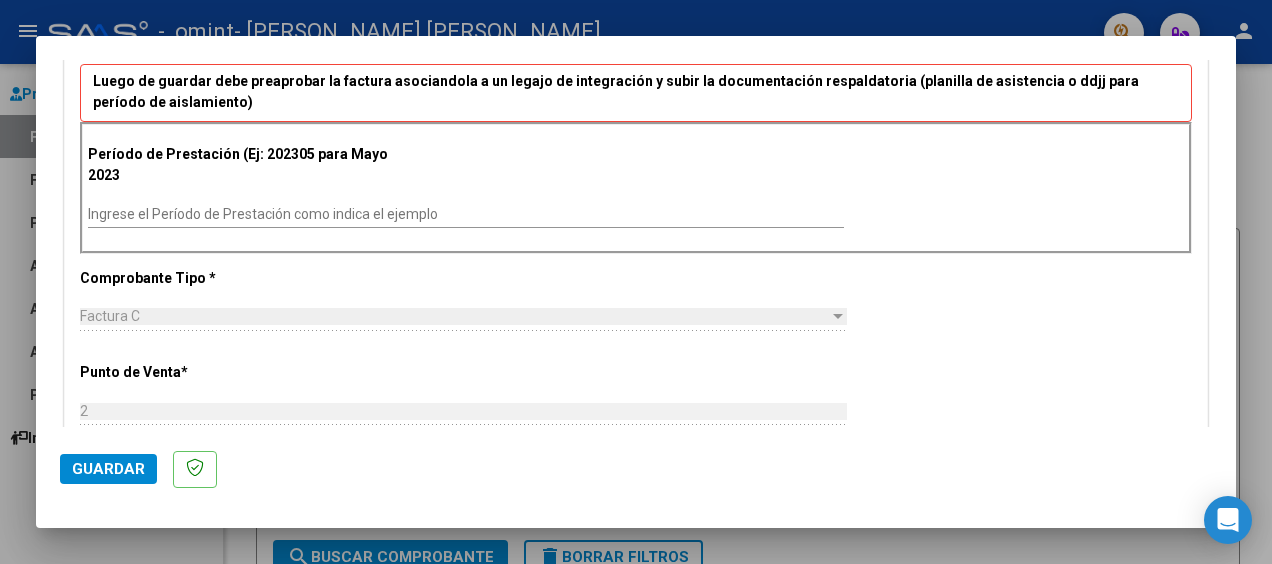 scroll, scrollTop: 496, scrollLeft: 0, axis: vertical 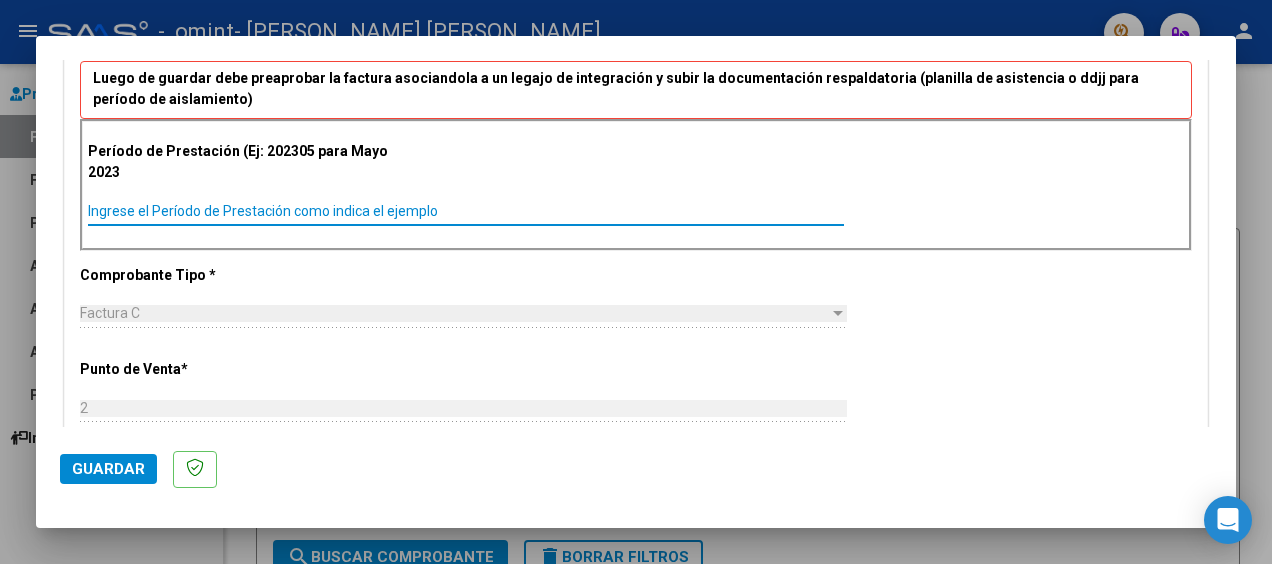 click on "Ingrese el Período de Prestación como indica el ejemplo" at bounding box center [466, 211] 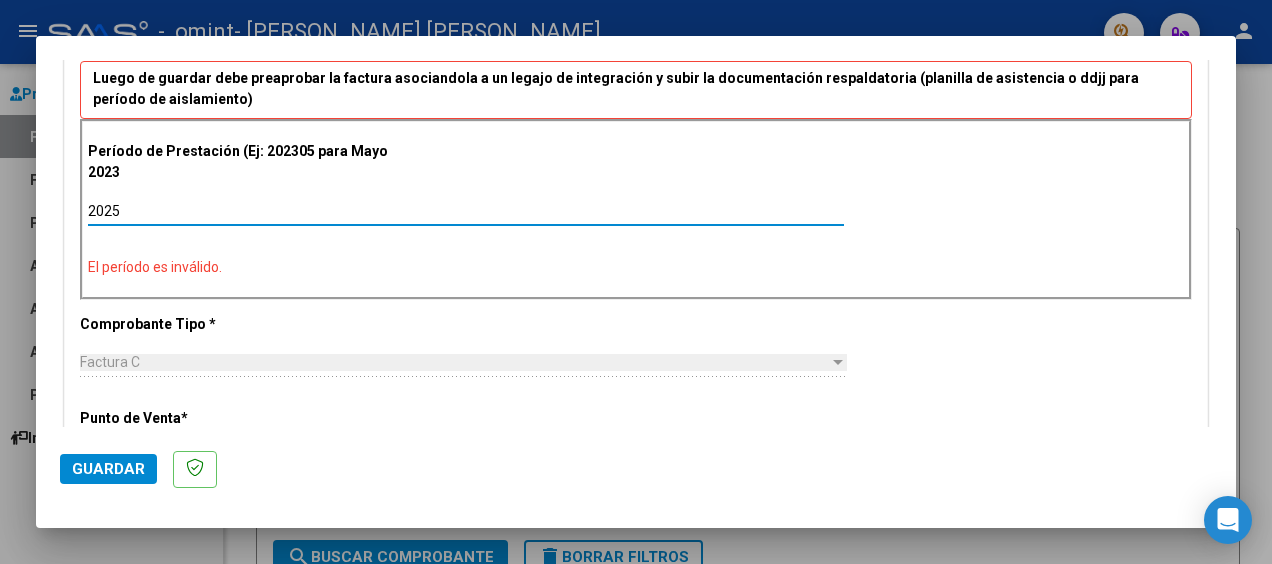 click on "2025" at bounding box center (466, 211) 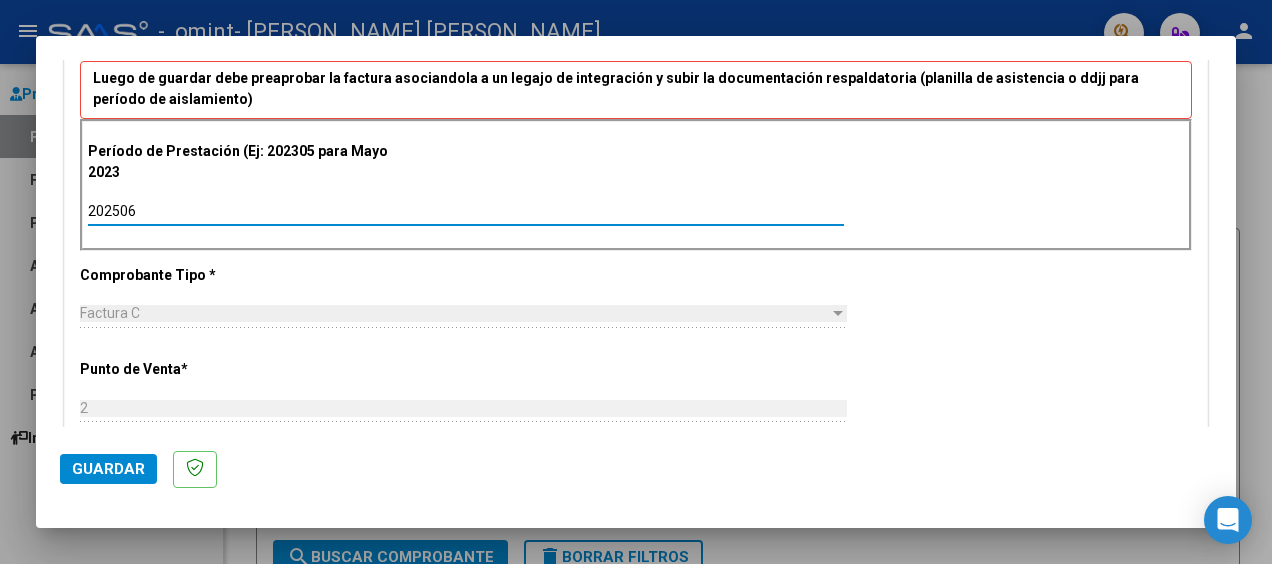 type on "202506" 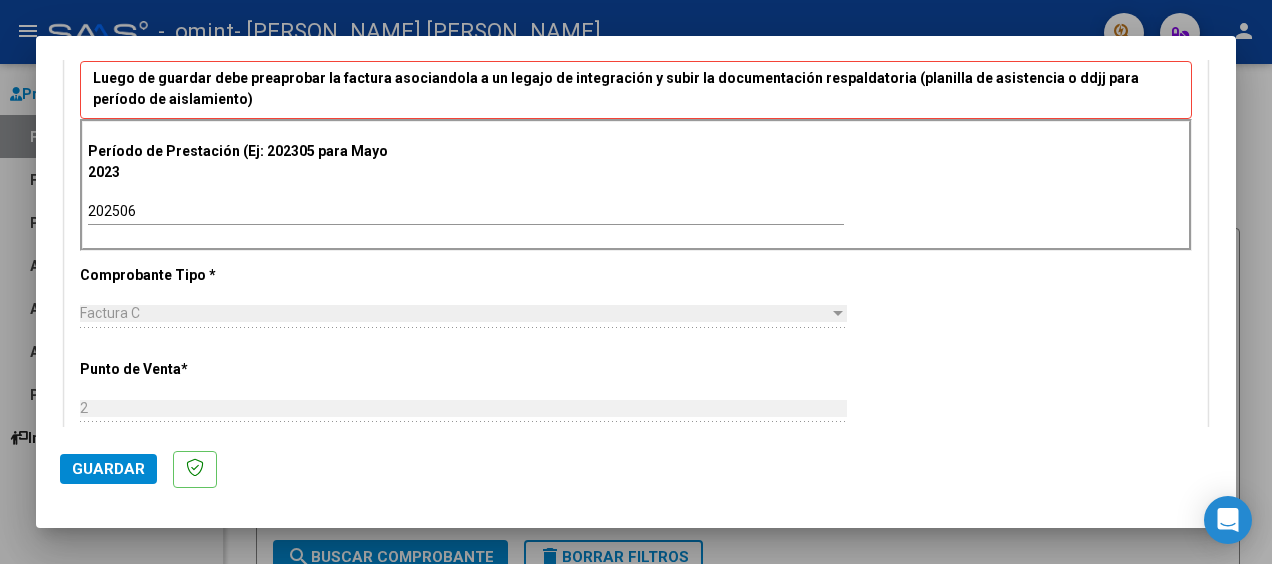 click on "Factura C" at bounding box center (454, 313) 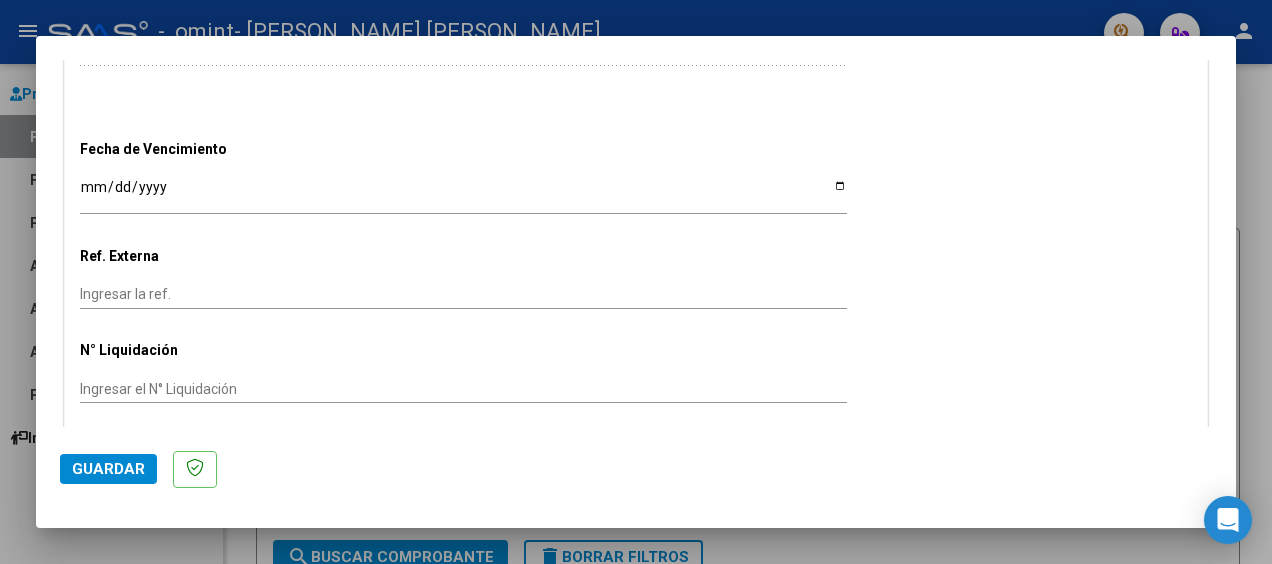 scroll, scrollTop: 1290, scrollLeft: 0, axis: vertical 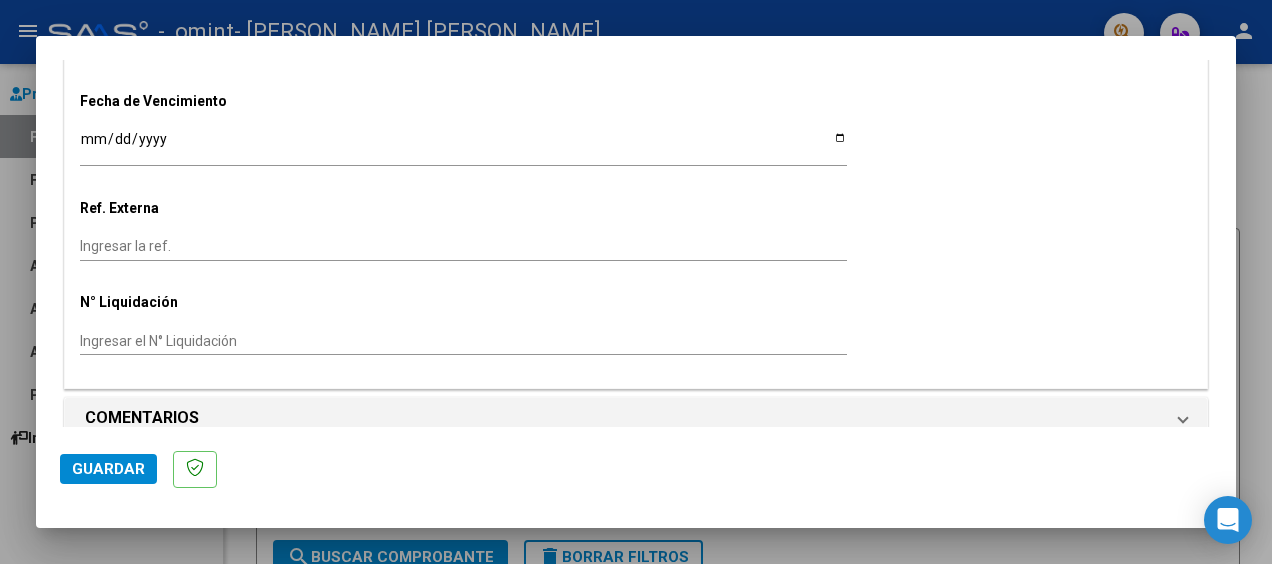 click on "Guardar" 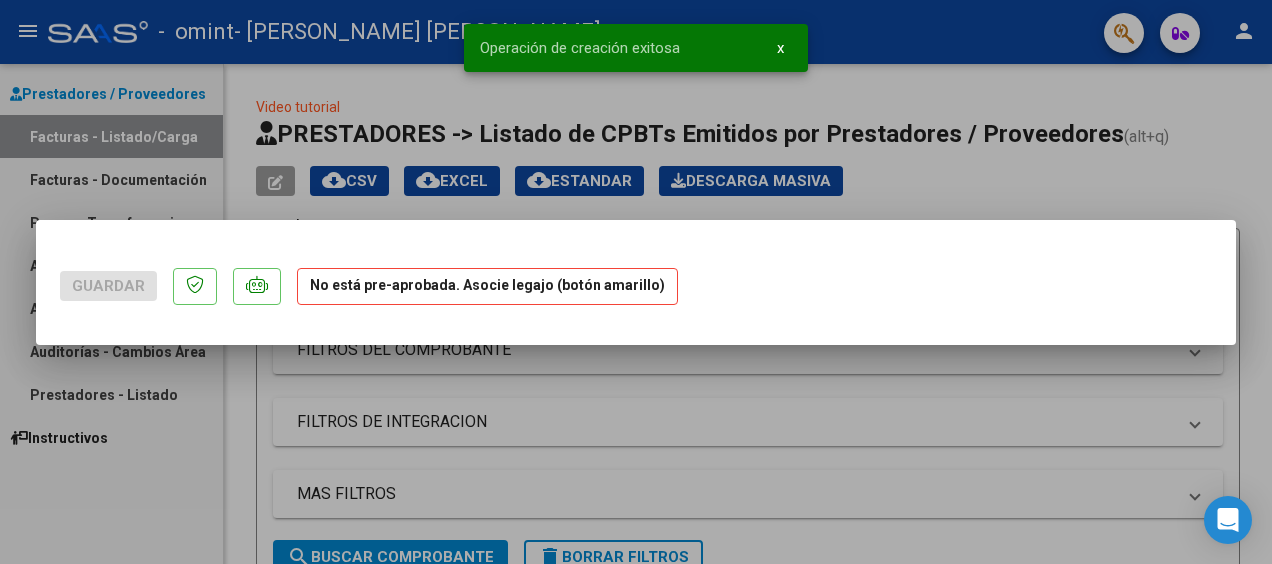 scroll, scrollTop: 0, scrollLeft: 0, axis: both 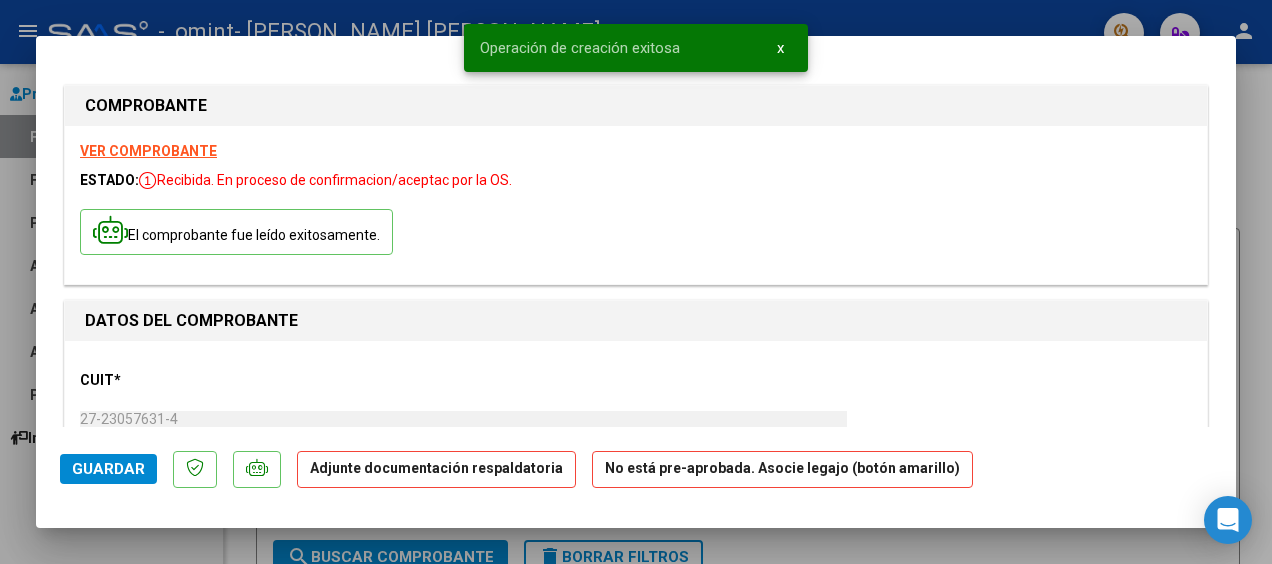 drag, startPoint x: 406, startPoint y: 488, endPoint x: 452, endPoint y: 468, distance: 50.159744 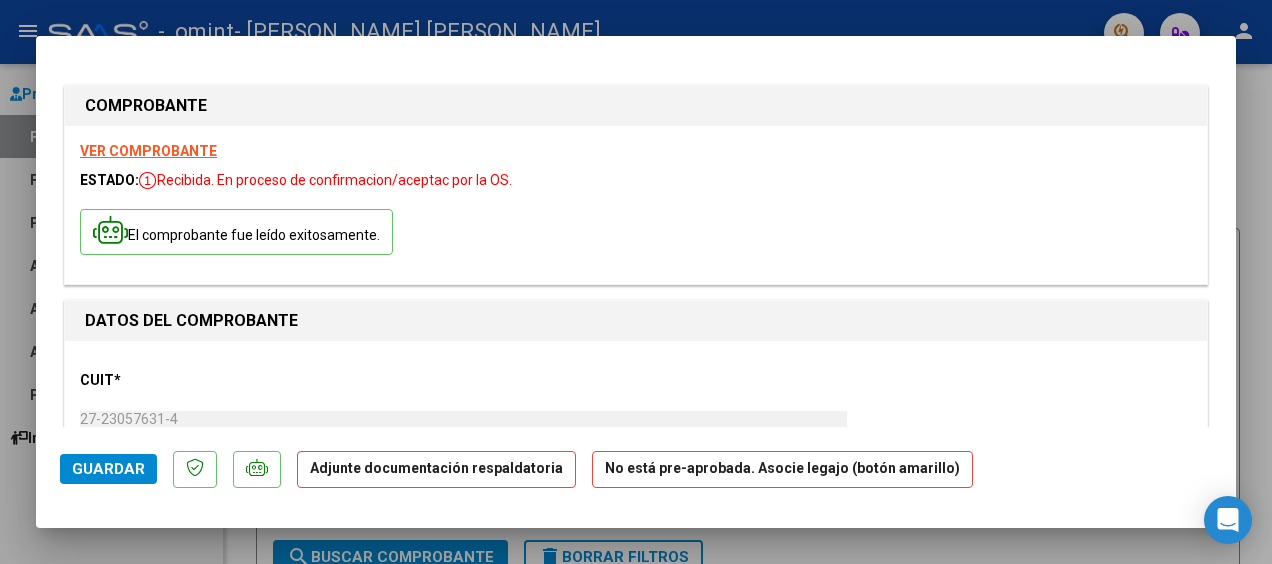 click on "Guardar" 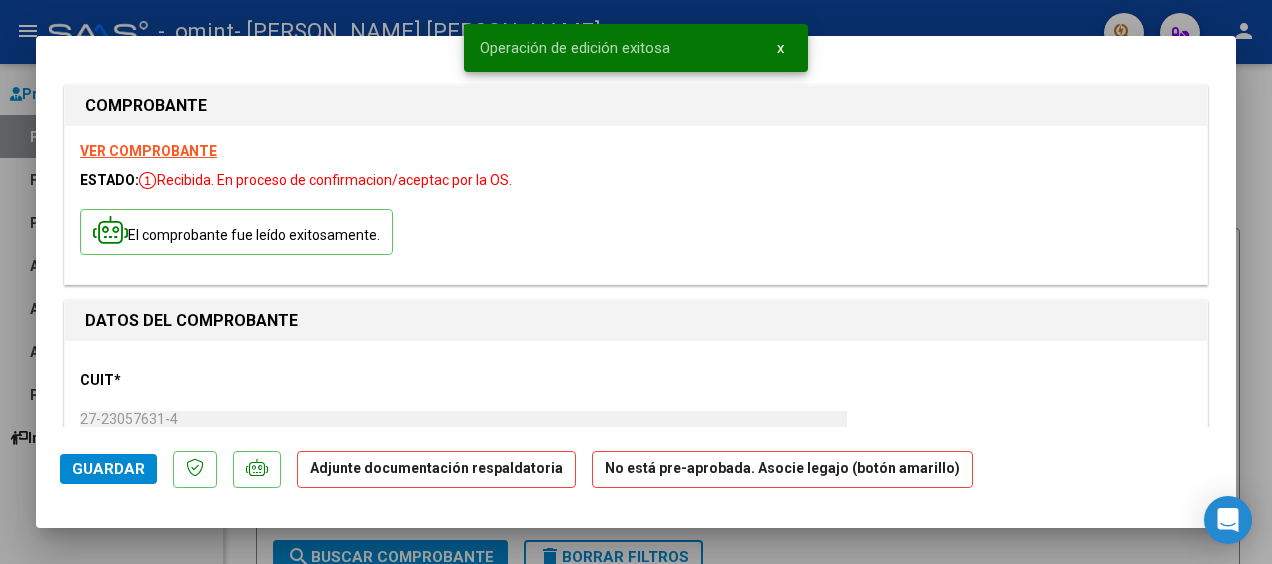 click at bounding box center [636, 282] 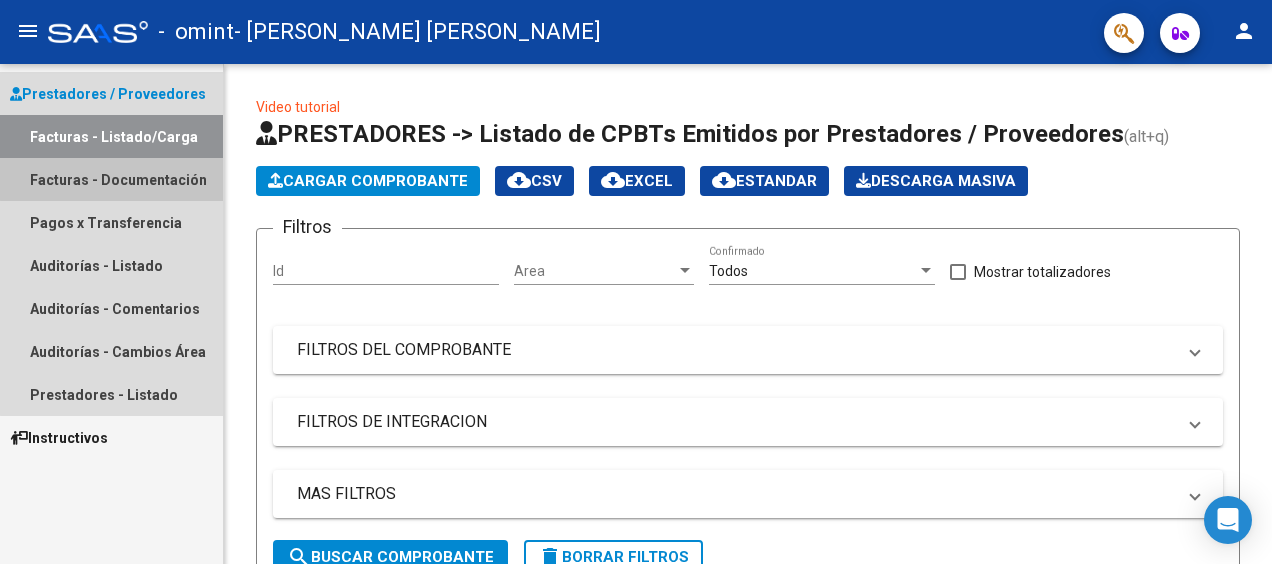 click on "Facturas - Documentación" at bounding box center (111, 179) 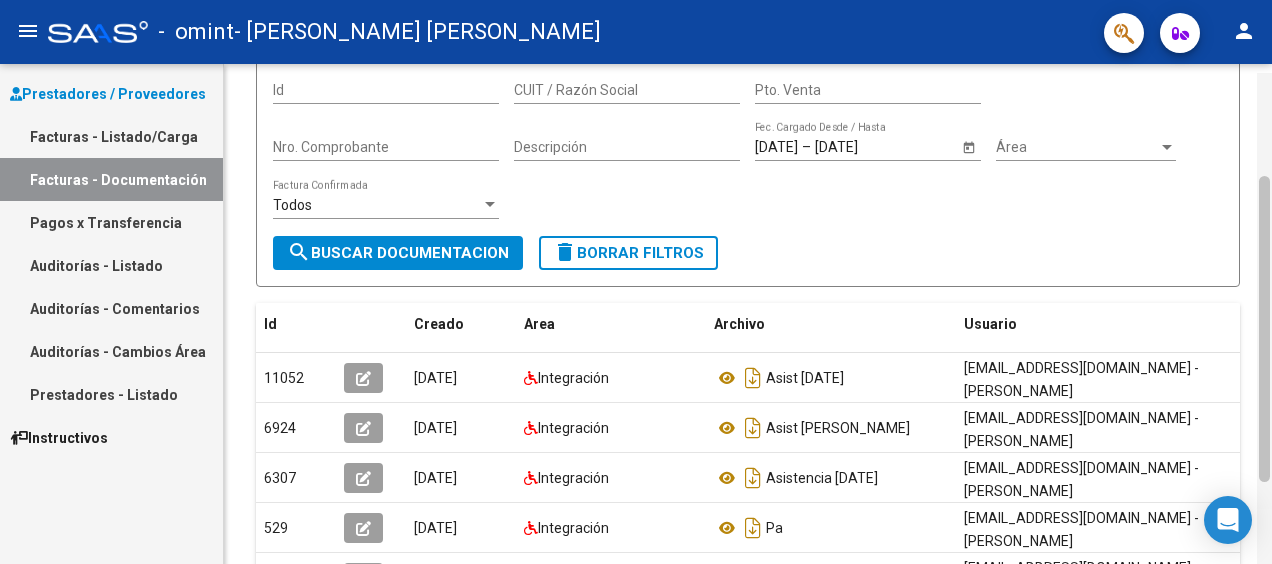 scroll, scrollTop: 168, scrollLeft: 0, axis: vertical 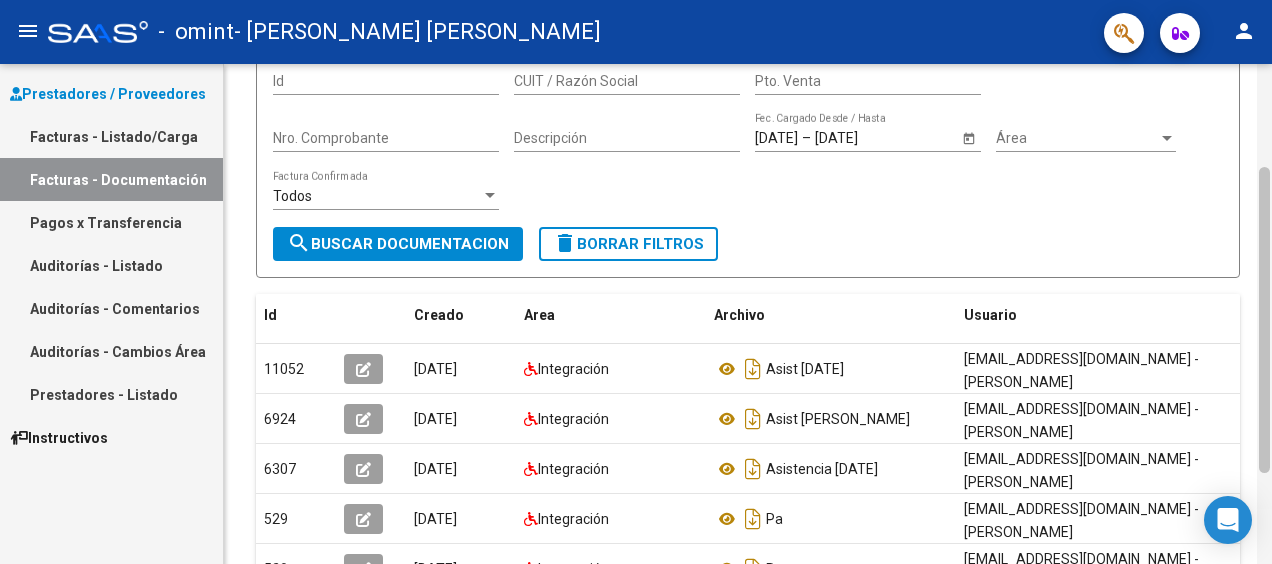 drag, startPoint x: 1262, startPoint y: 130, endPoint x: 1262, endPoint y: 246, distance: 116 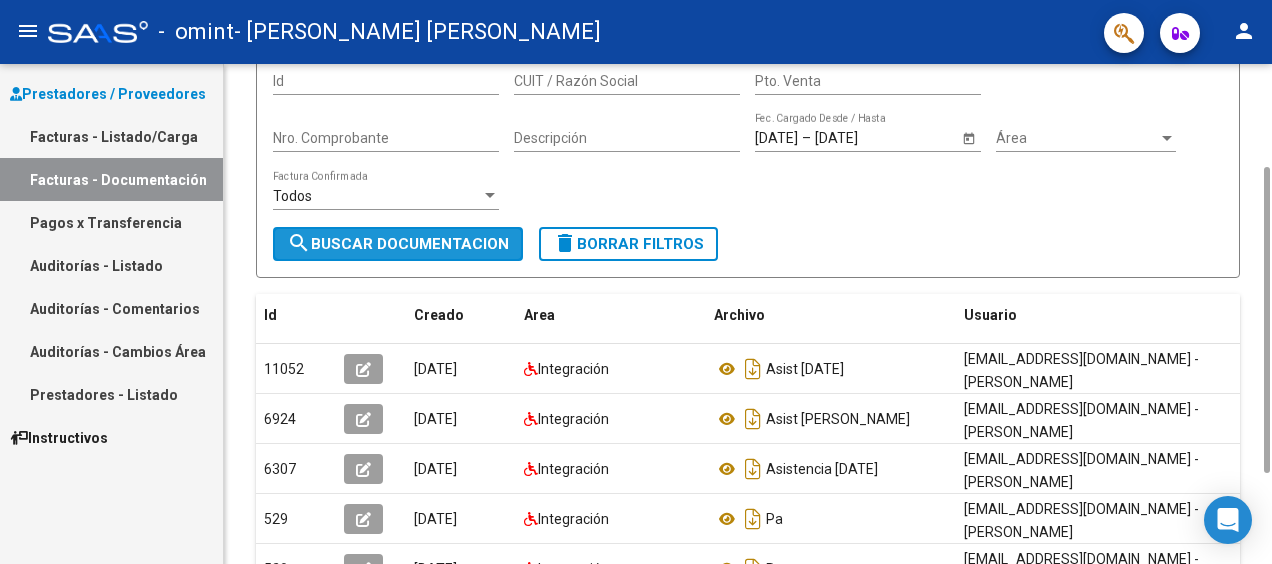 click on "search  Buscar Documentacion" 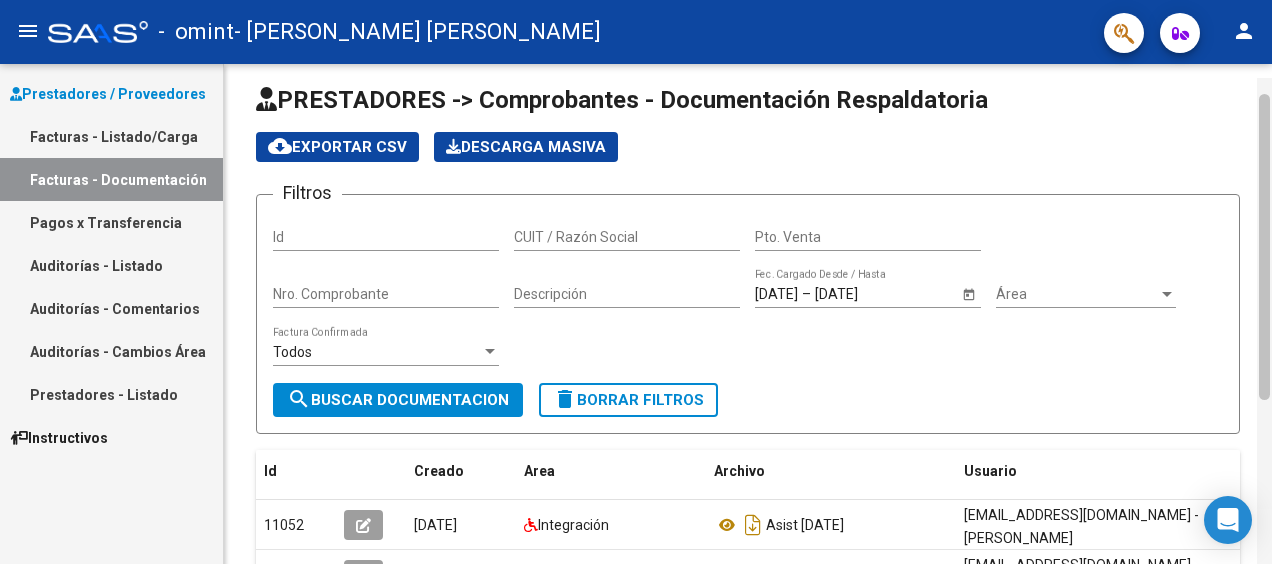 scroll, scrollTop: 0, scrollLeft: 0, axis: both 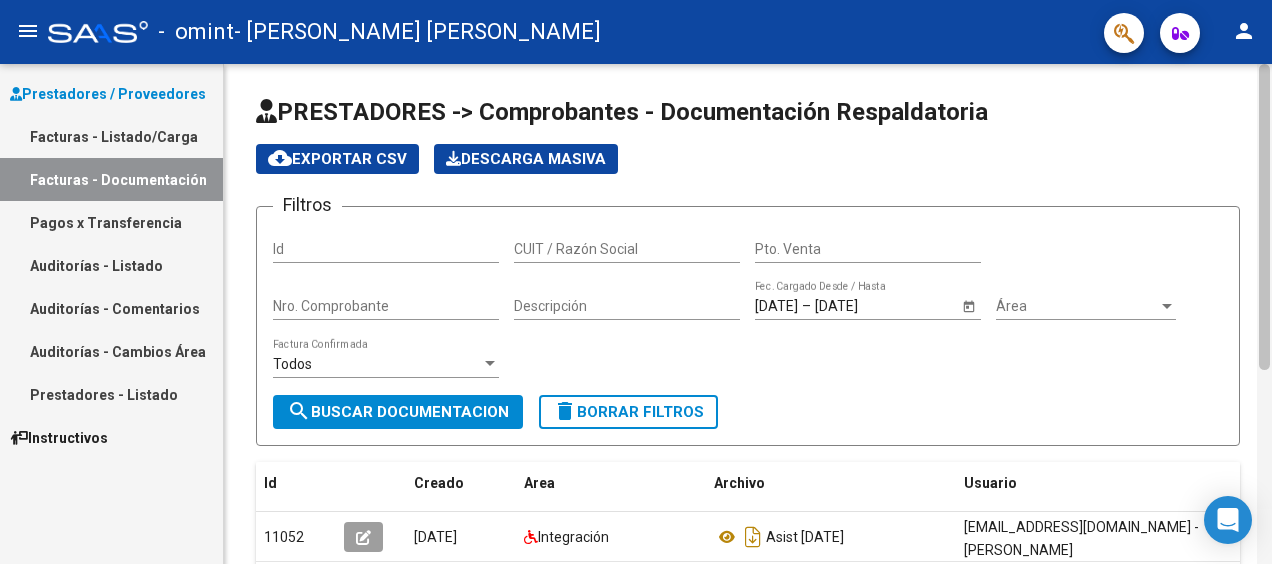 drag, startPoint x: 1264, startPoint y: 234, endPoint x: 1265, endPoint y: 91, distance: 143.0035 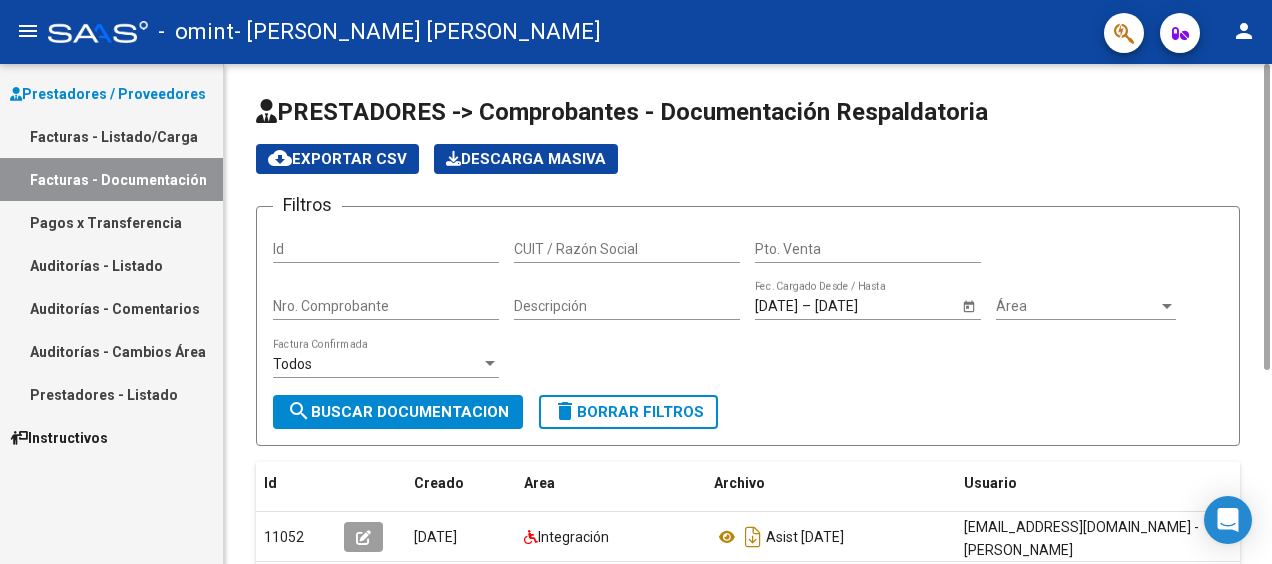 click on "Descarga Masiva" 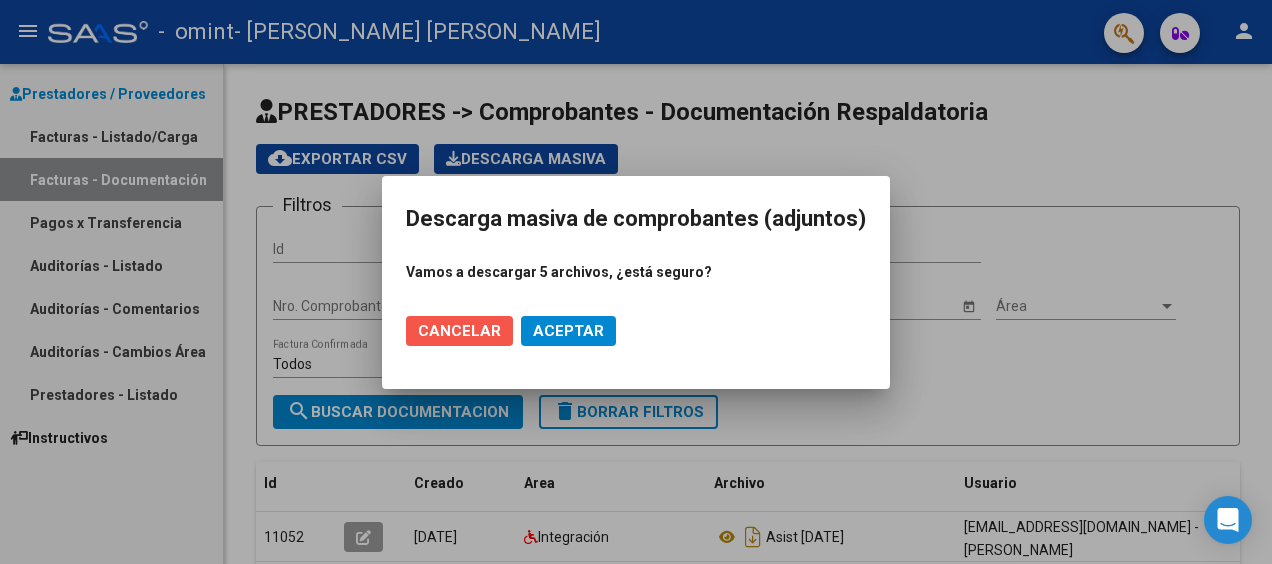 click on "Cancelar" 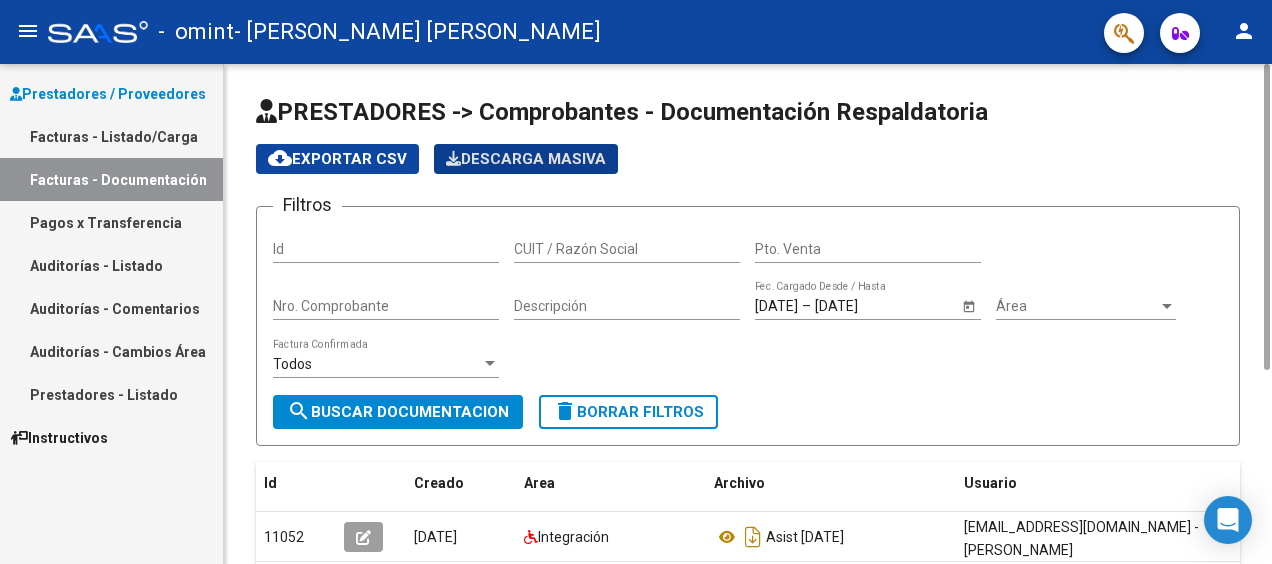 click on "cloud_download  Exportar CSV" 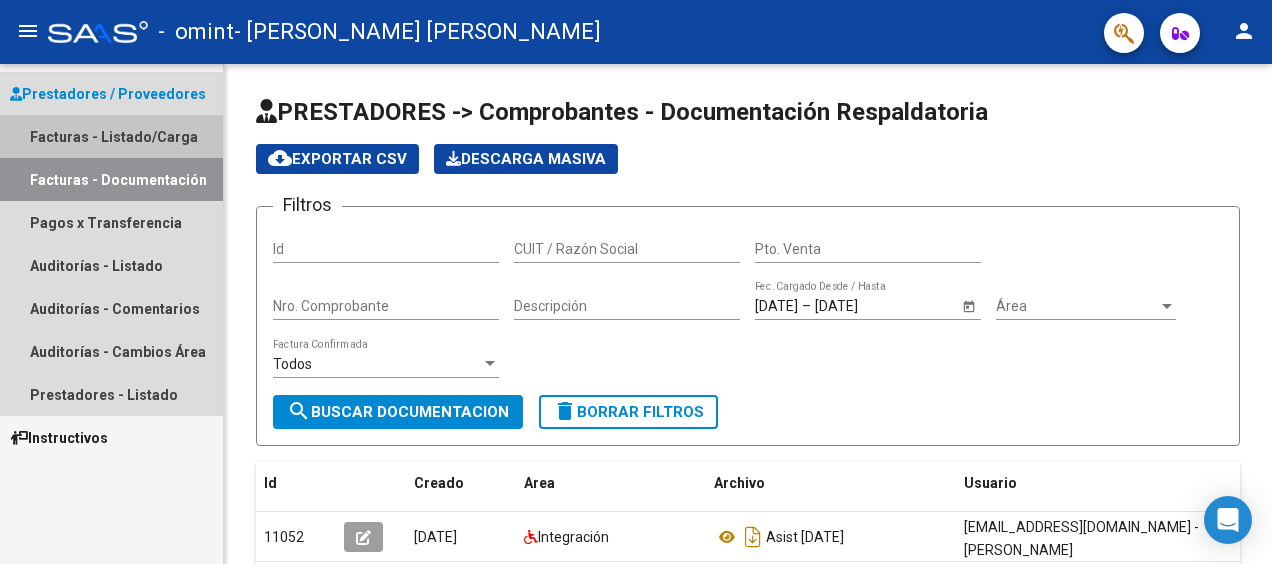 click on "Facturas - Listado/Carga" at bounding box center [111, 136] 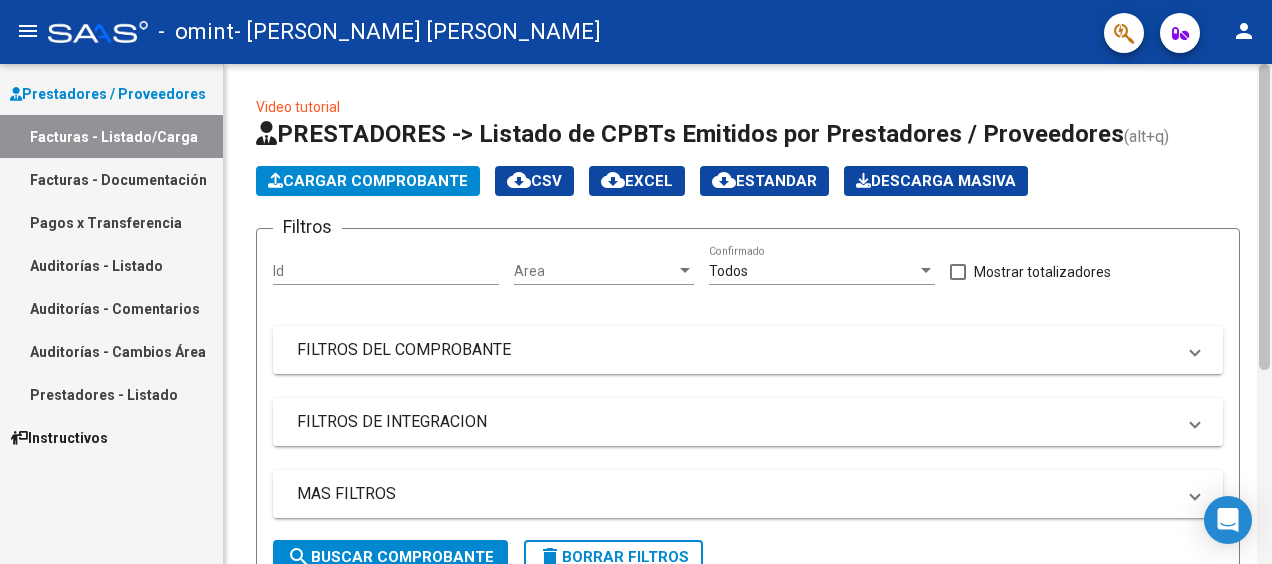 click 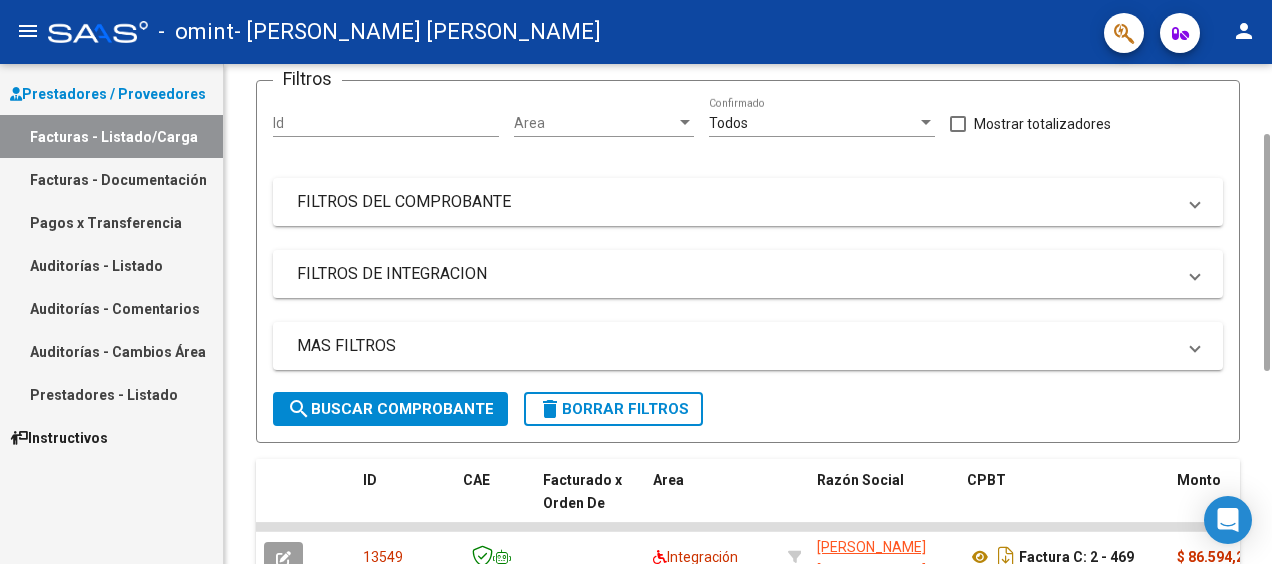 scroll, scrollTop: 136, scrollLeft: 0, axis: vertical 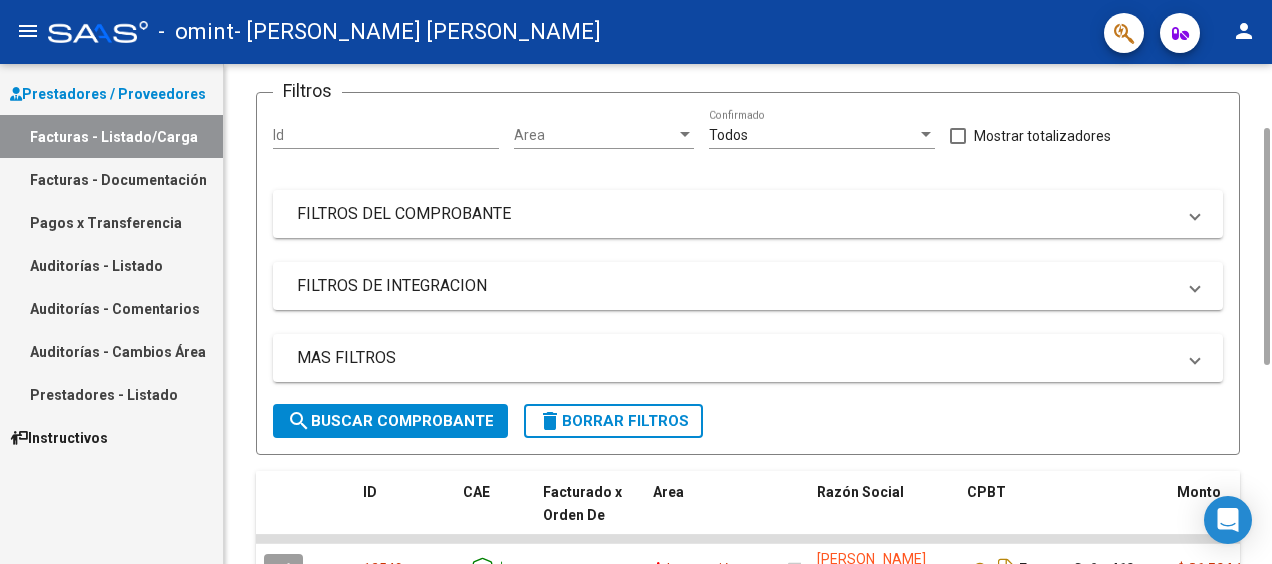 drag, startPoint x: 1258, startPoint y: 103, endPoint x: 1275, endPoint y: 162, distance: 61.400326 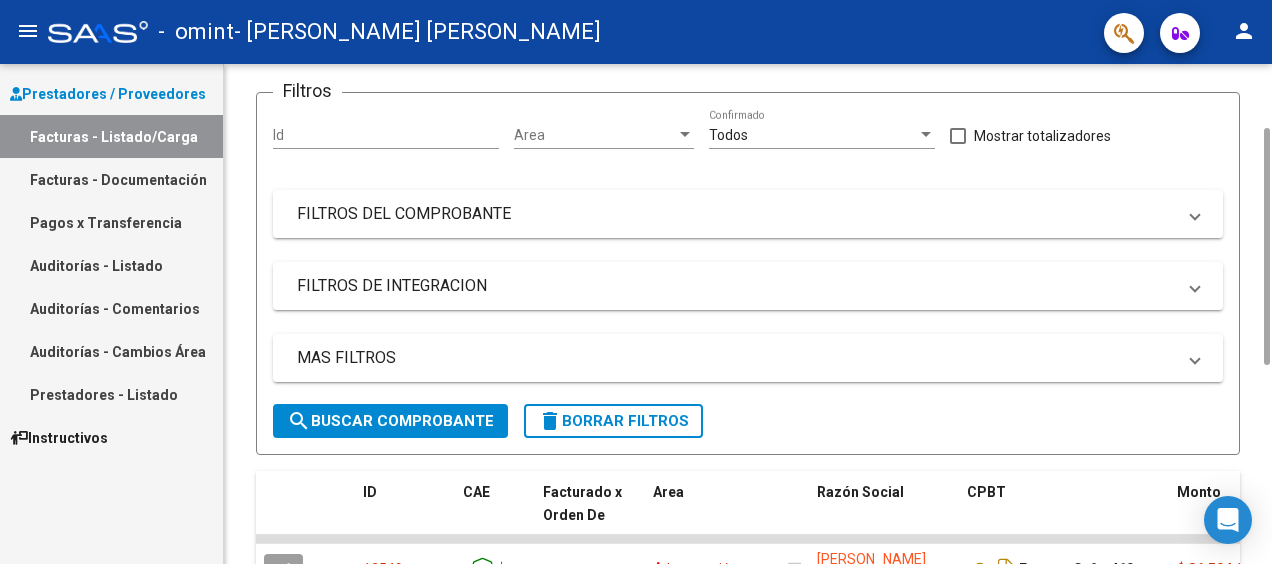 click on "FILTROS DEL COMPROBANTE" at bounding box center [748, 214] 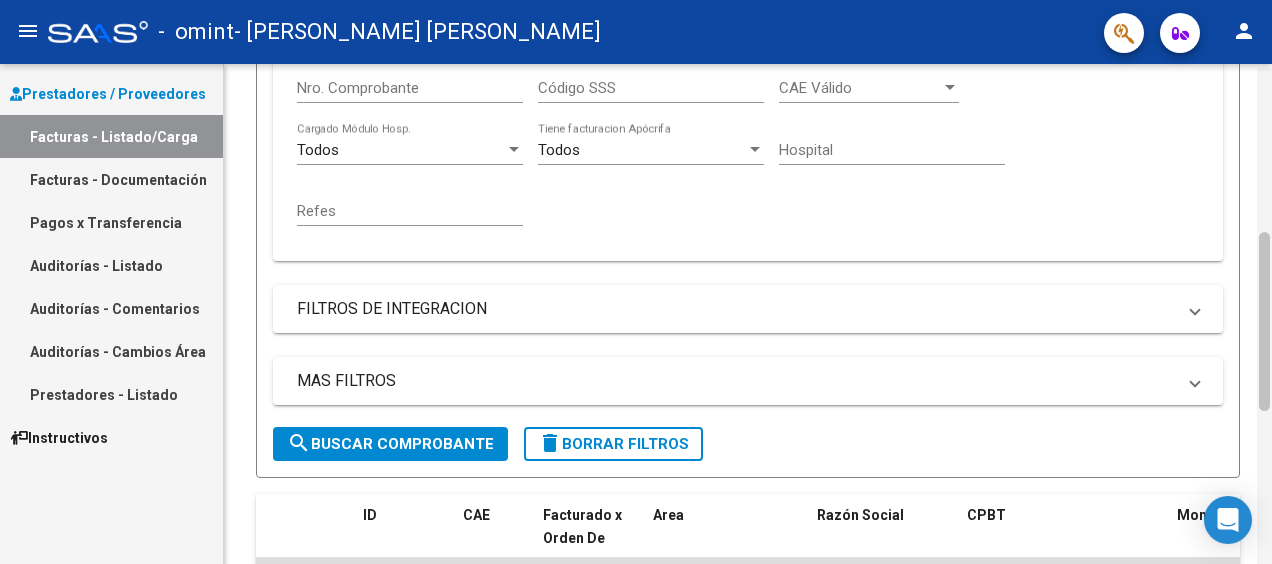 scroll, scrollTop: 458, scrollLeft: 0, axis: vertical 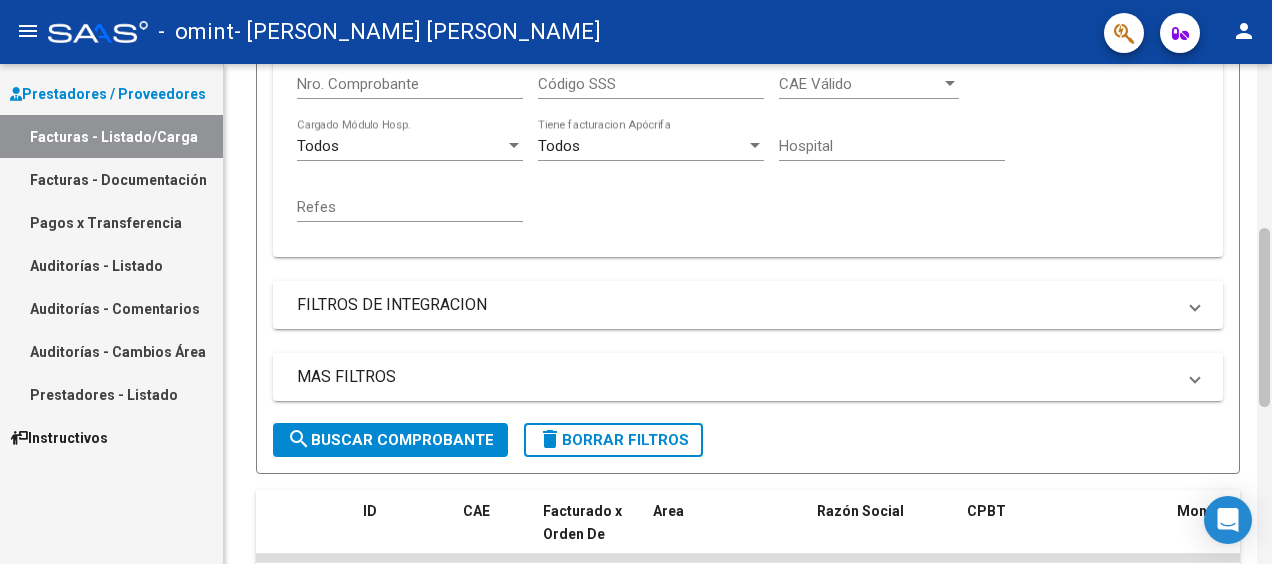 drag, startPoint x: 1268, startPoint y: 178, endPoint x: 1270, endPoint y: 332, distance: 154.01299 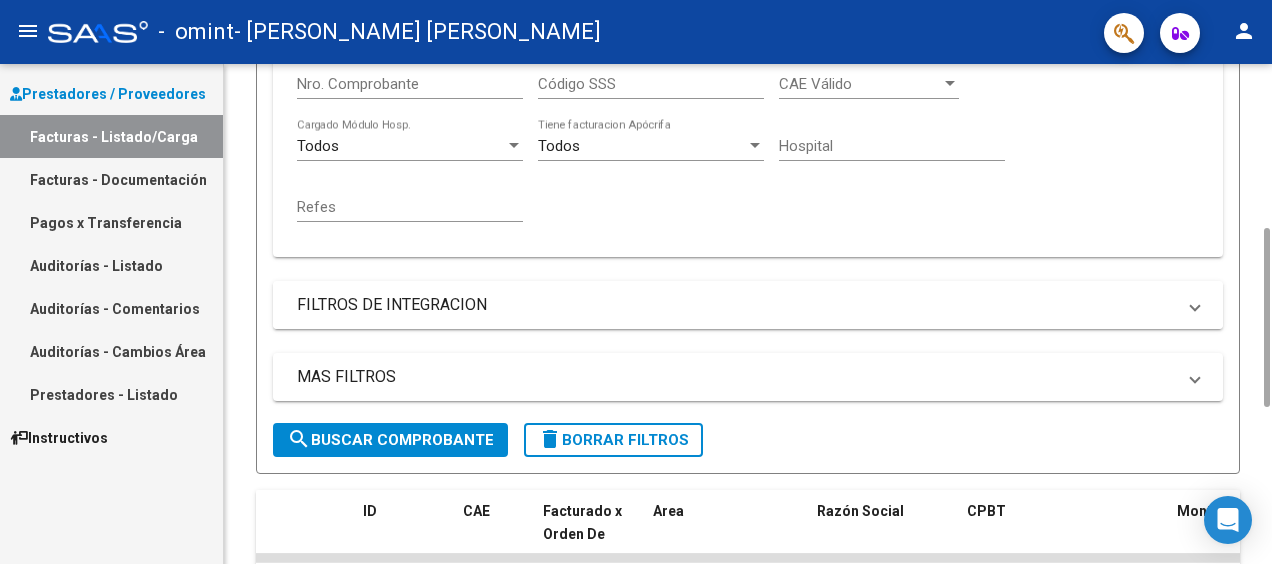 click on "FILTROS DE INTEGRACION" at bounding box center [736, 305] 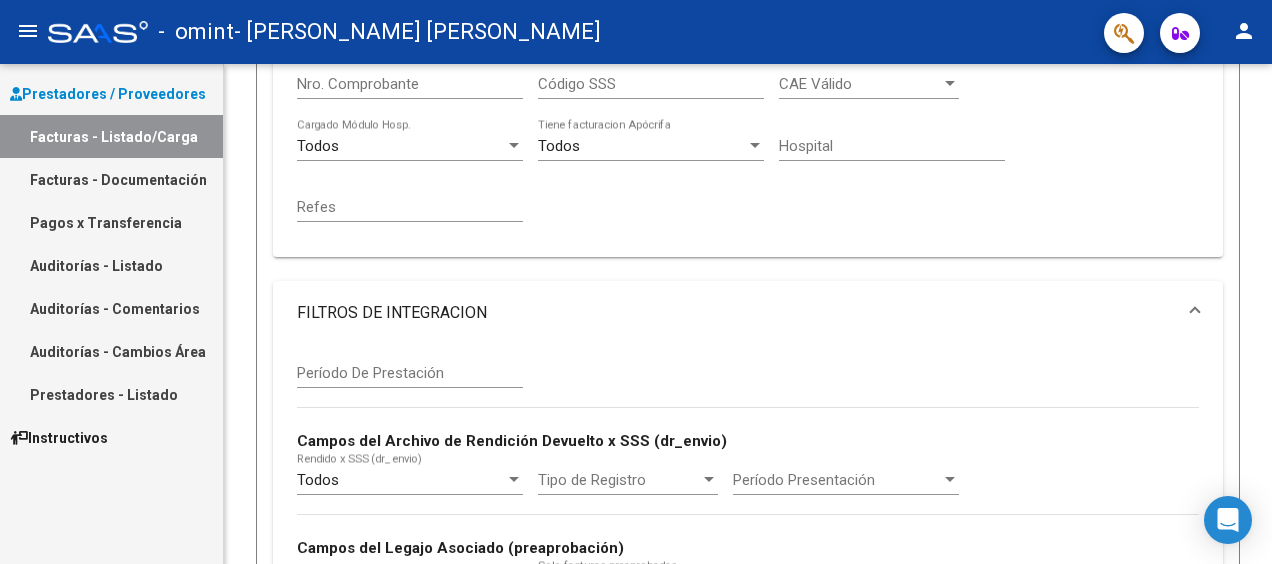 scroll, scrollTop: 958, scrollLeft: 0, axis: vertical 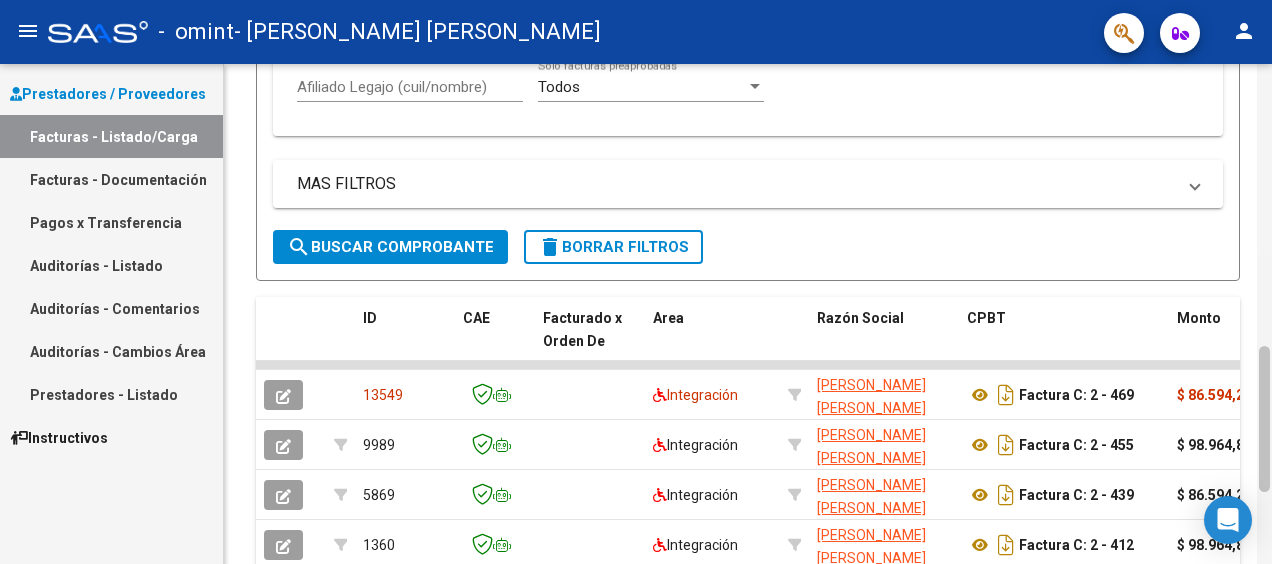 drag, startPoint x: 1268, startPoint y: 260, endPoint x: 1257, endPoint y: 329, distance: 69.87131 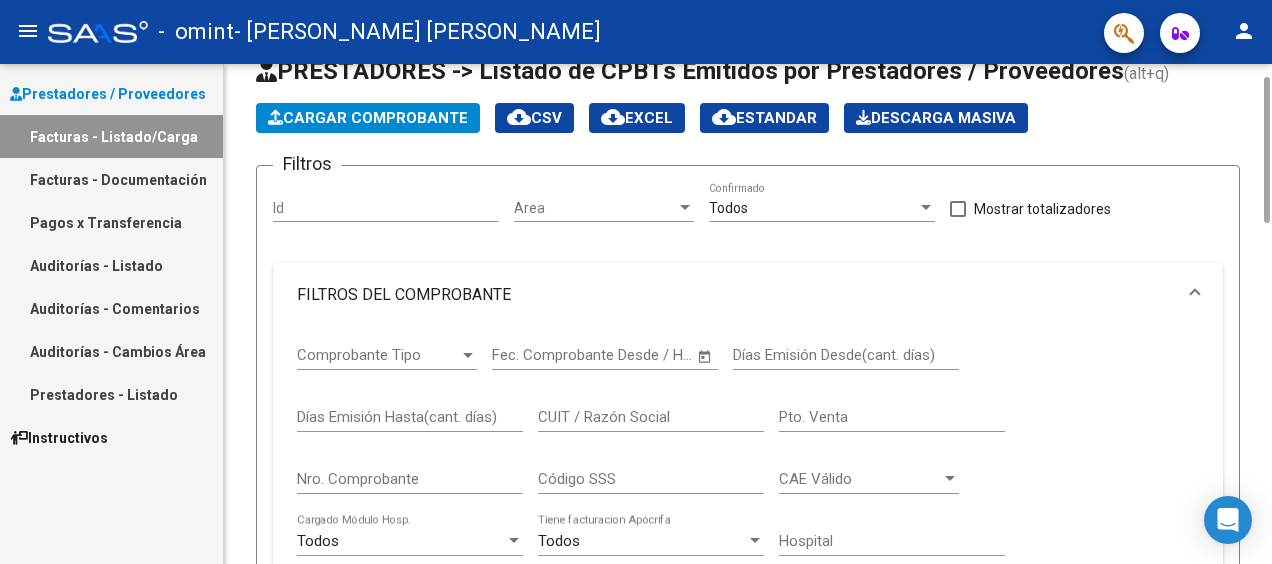 scroll, scrollTop: 59, scrollLeft: 0, axis: vertical 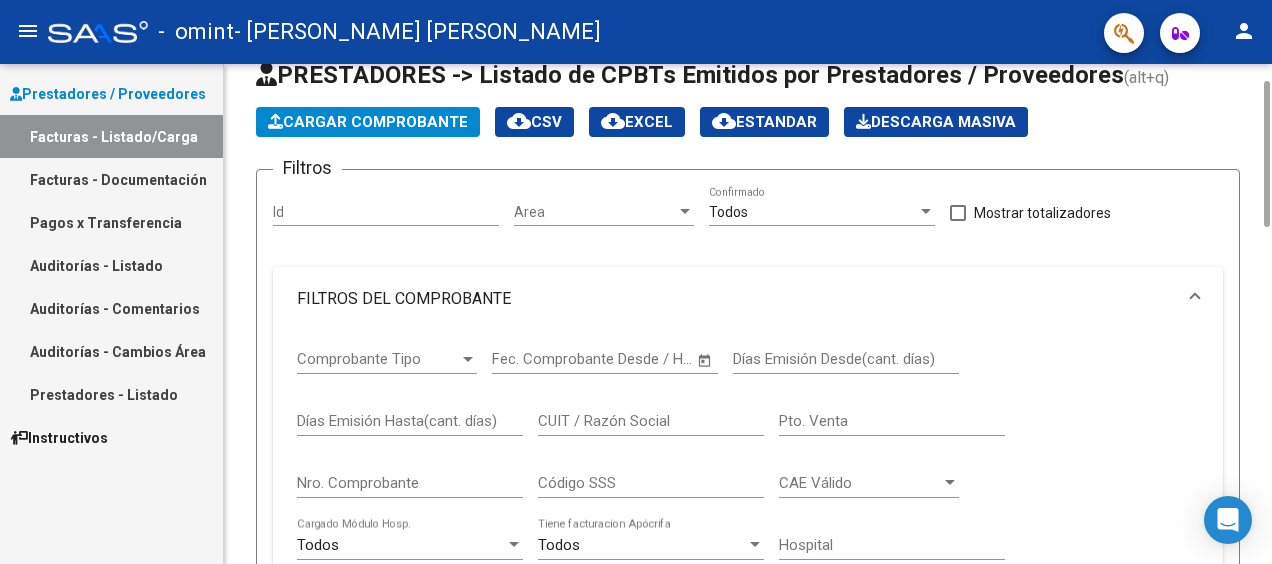 drag, startPoint x: 1266, startPoint y: 382, endPoint x: 1273, endPoint y: 117, distance: 265.09244 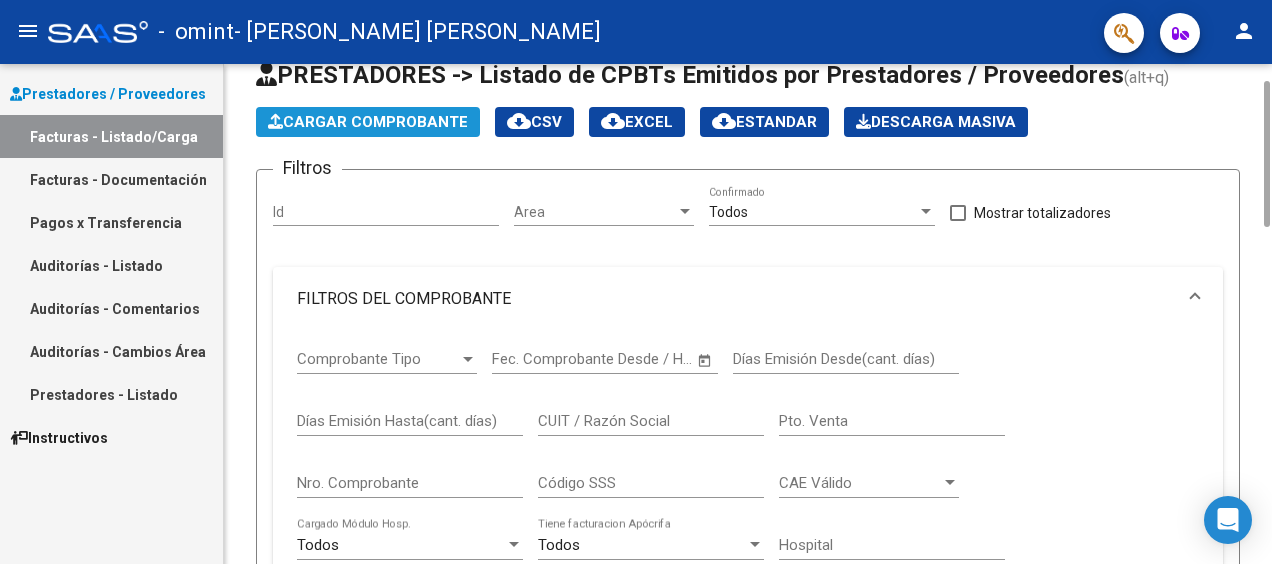 click on "Cargar Comprobante" 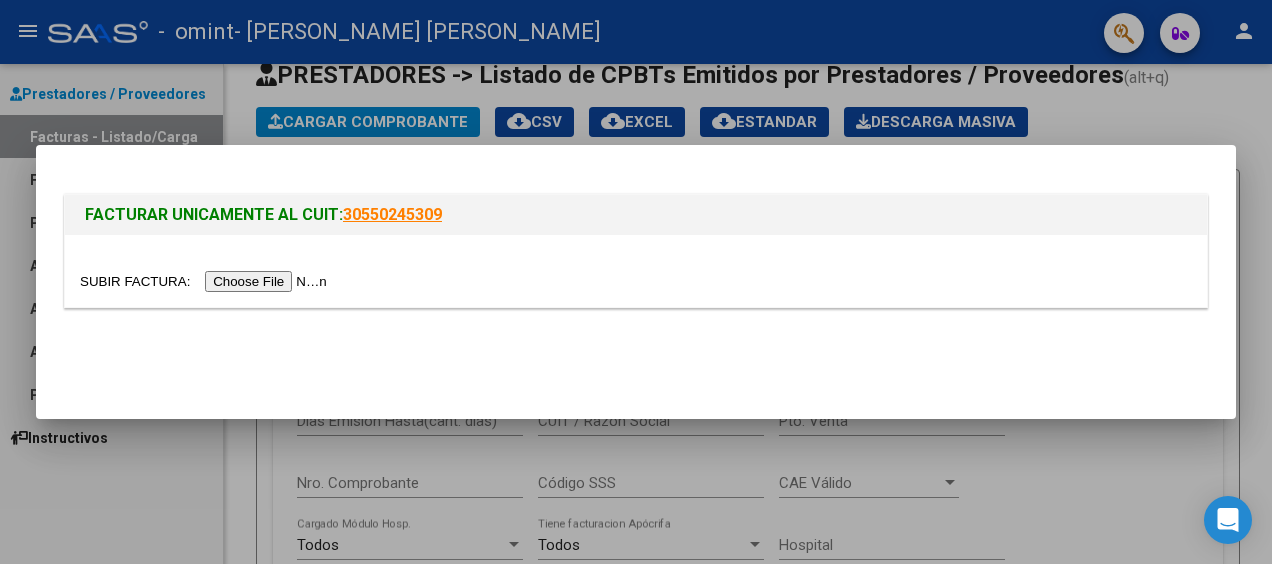 click 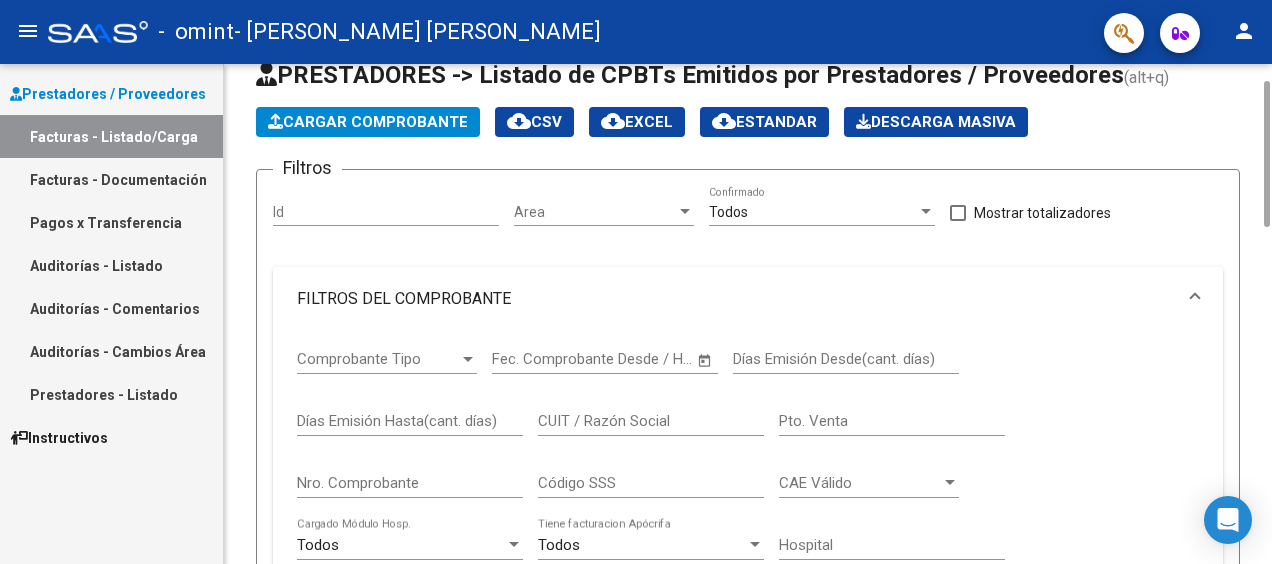 click on "cloud_download  CSV" 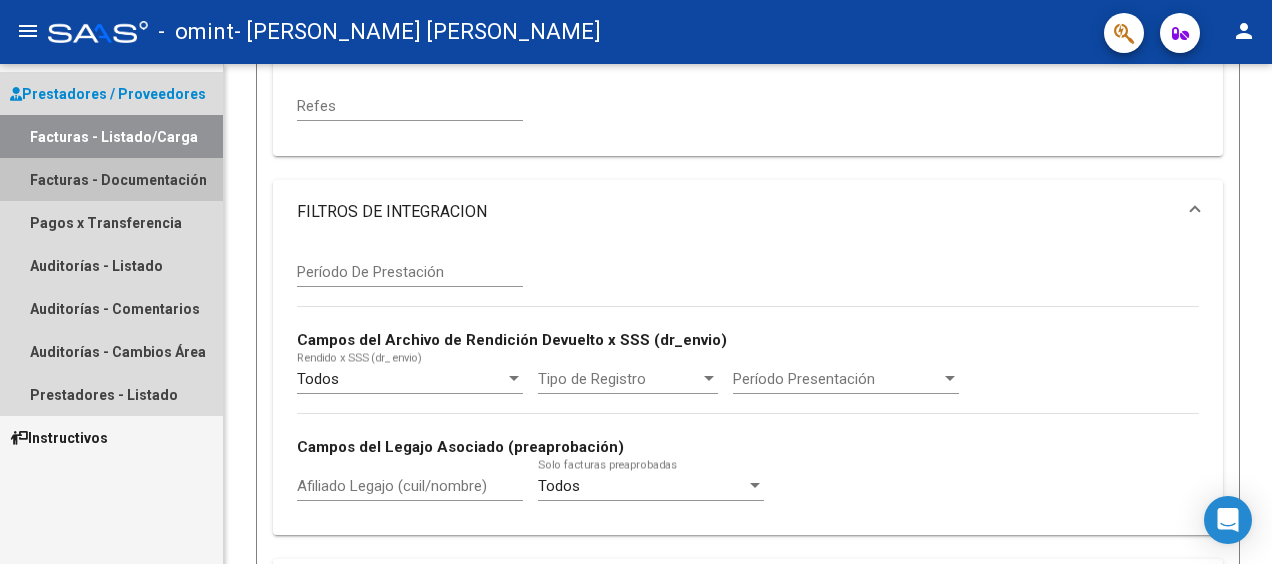 click on "Facturas - Documentación" at bounding box center (111, 179) 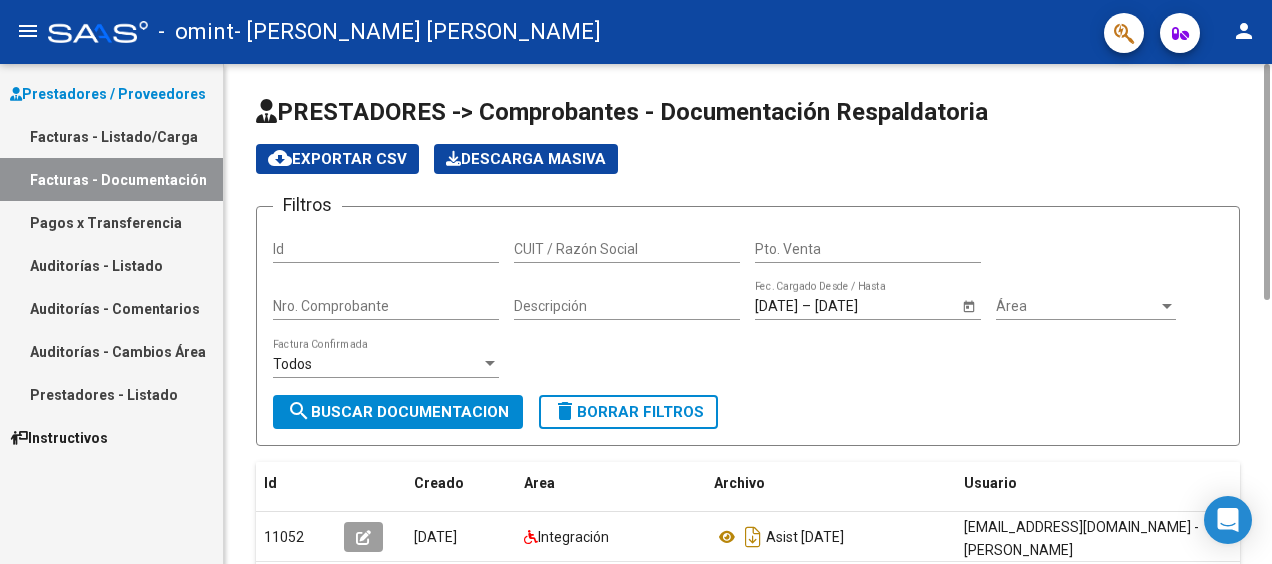 click on "PRESTADORES -> Comprobantes - Documentación Respaldatoria cloud_download  Exportar CSV   Descarga Masiva
Filtros Id CUIT / Razón Social Pto. Venta Nro. Comprobante Descripción [DATE] [DATE] – [DATE] Fec. Cargado Desde / Hasta Área Área Todos  Factura Confirmada search  Buscar Documentacion  delete  Borrar Filtros  Id Creado Area Archivo Usuario Acción 11052
[DATE] Integración Asist [DATE]   [EMAIL_ADDRESS][DOMAIN_NAME] - [PERSON_NAME]  6924
[DATE] Integración Asist Marzo Roma [PERSON_NAME]   [EMAIL_ADDRESS][DOMAIN_NAME] - [PERSON_NAME]  6307
[DATE] Integración Asistencia [DATE]  [EMAIL_ADDRESS][DOMAIN_NAME] - [PERSON_NAME]  529
[DATE] Integración Pa  [EMAIL_ADDRESS][DOMAIN_NAME] - [PERSON_NAME]  528
[DATE] Integración Pa  [EMAIL_ADDRESS][DOMAIN_NAME] - [PERSON_NAME]   5 total   1" 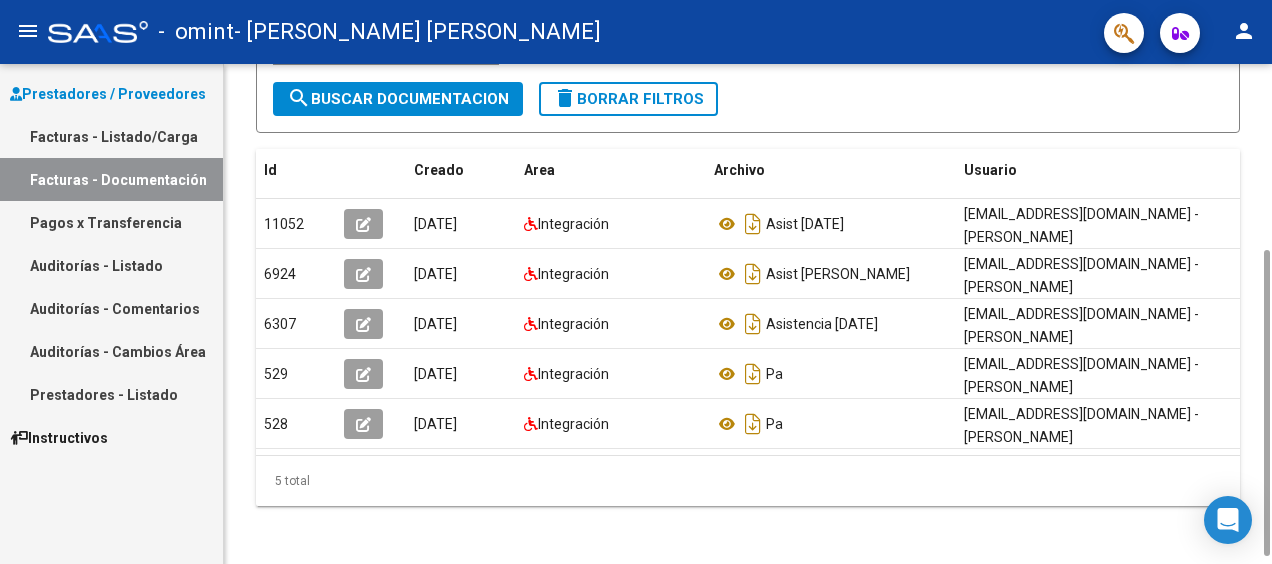 scroll, scrollTop: 314, scrollLeft: 0, axis: vertical 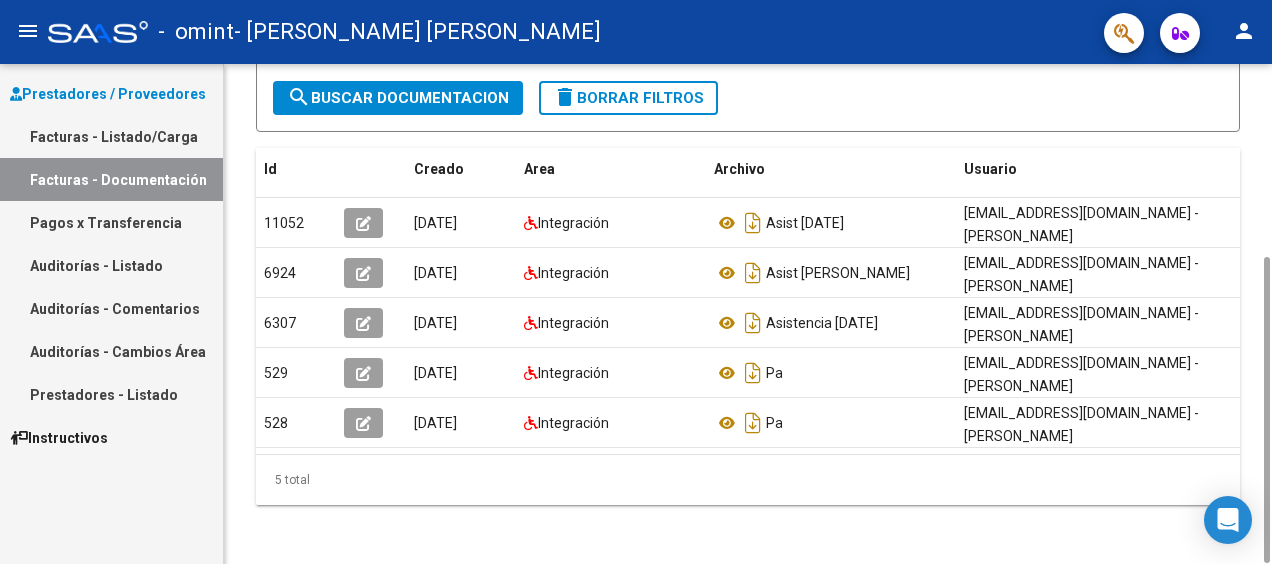 drag, startPoint x: 1268, startPoint y: 104, endPoint x: 1275, endPoint y: 300, distance: 196.12495 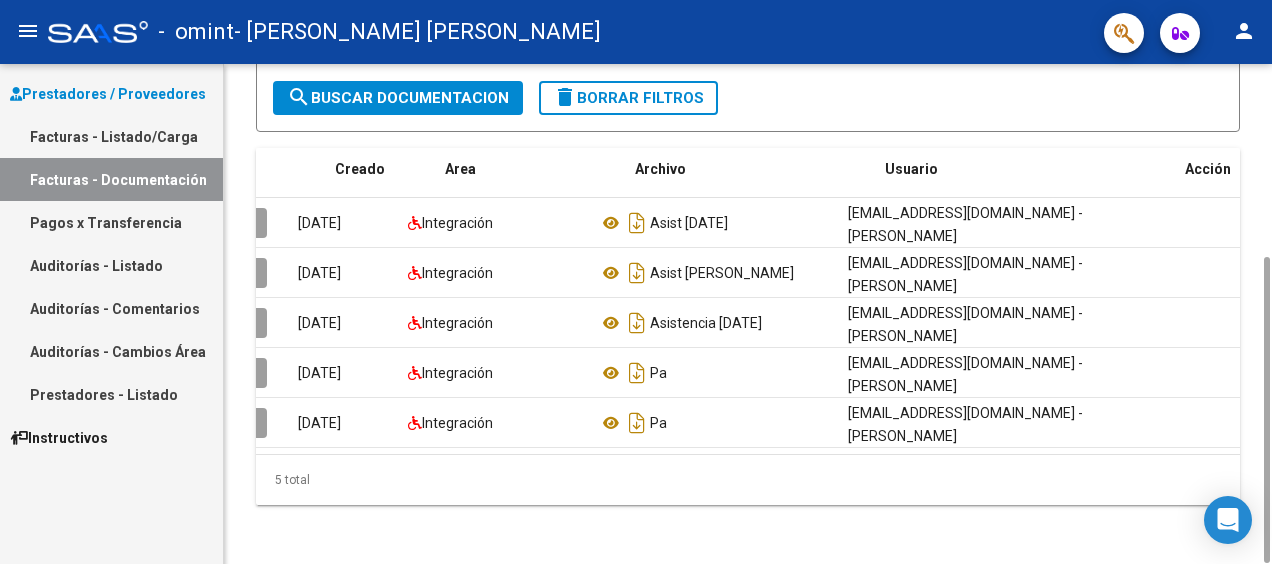 scroll, scrollTop: 0, scrollLeft: 0, axis: both 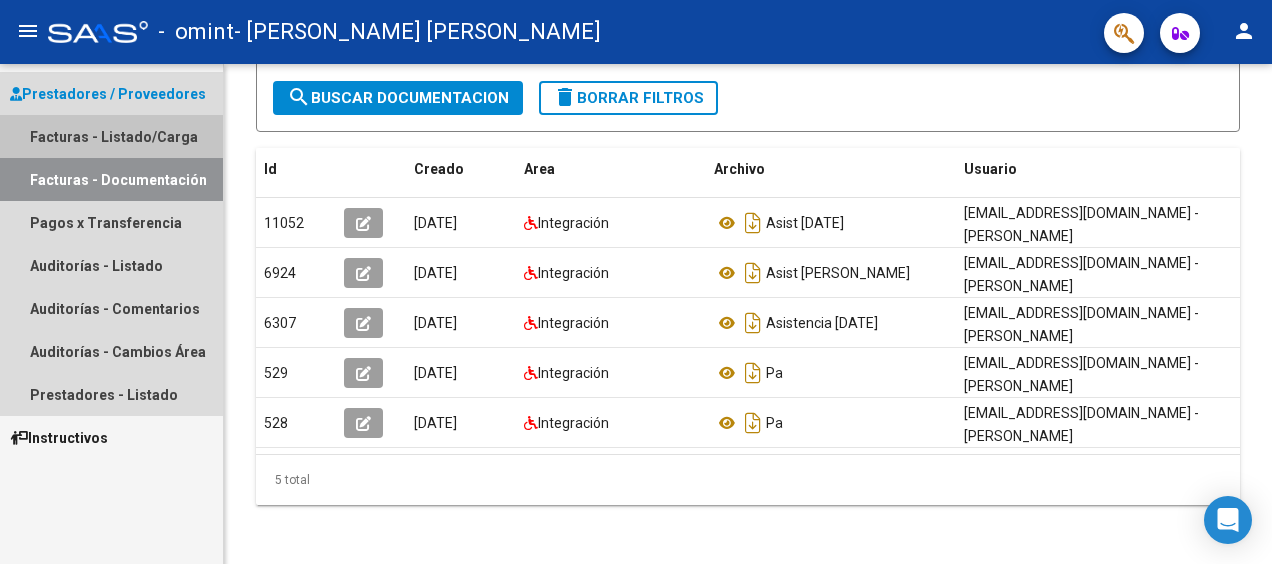 click on "Facturas - Listado/Carga" at bounding box center (111, 136) 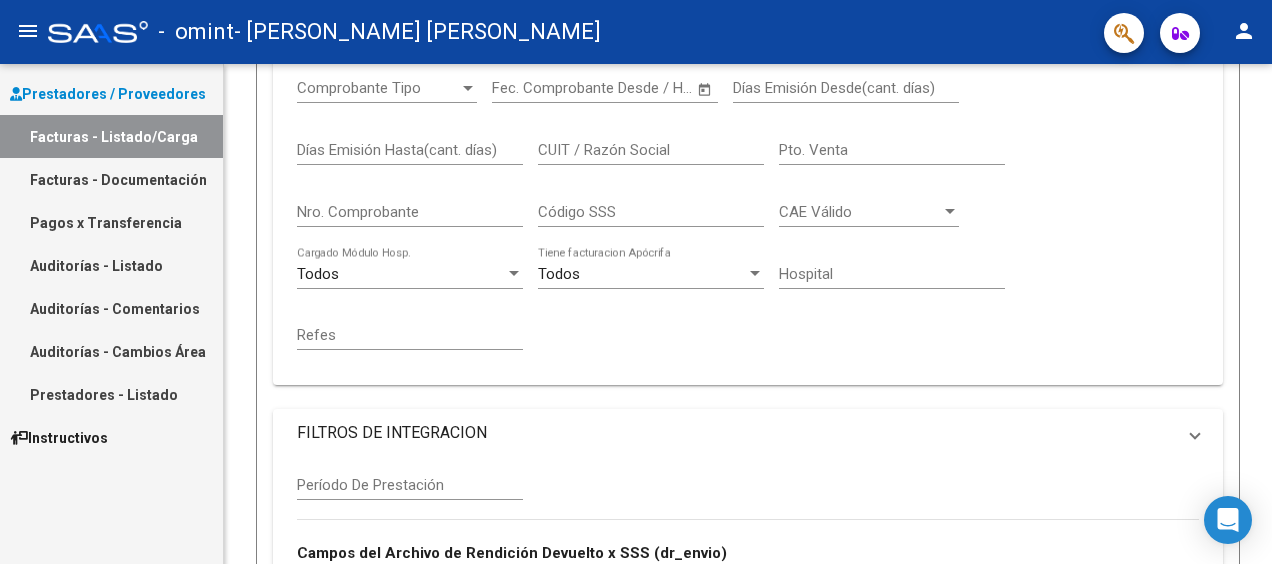 scroll, scrollTop: 0, scrollLeft: 0, axis: both 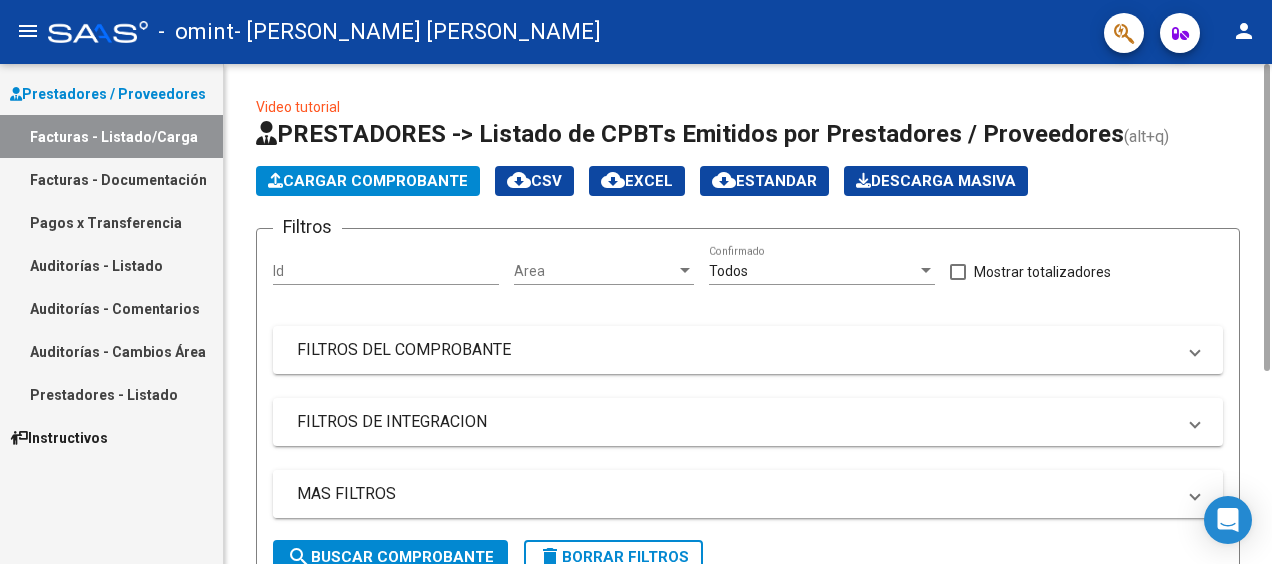click on "MAS FILTROS" at bounding box center (736, 494) 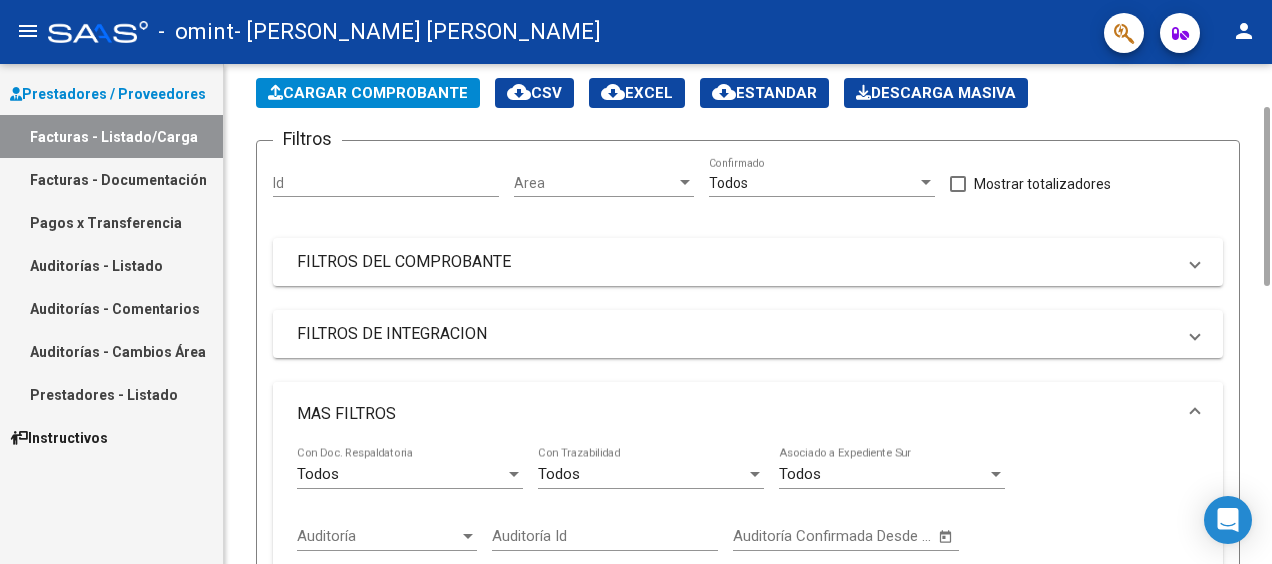 scroll, scrollTop: 0, scrollLeft: 0, axis: both 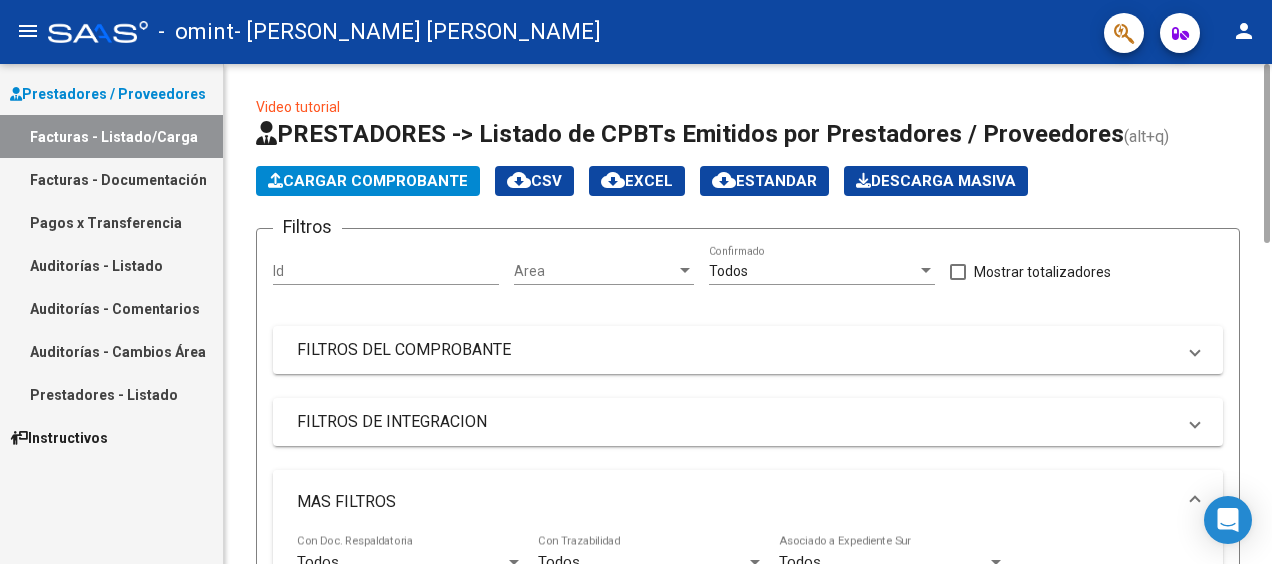 drag, startPoint x: 1260, startPoint y: 222, endPoint x: 1188, endPoint y: 167, distance: 90.60353 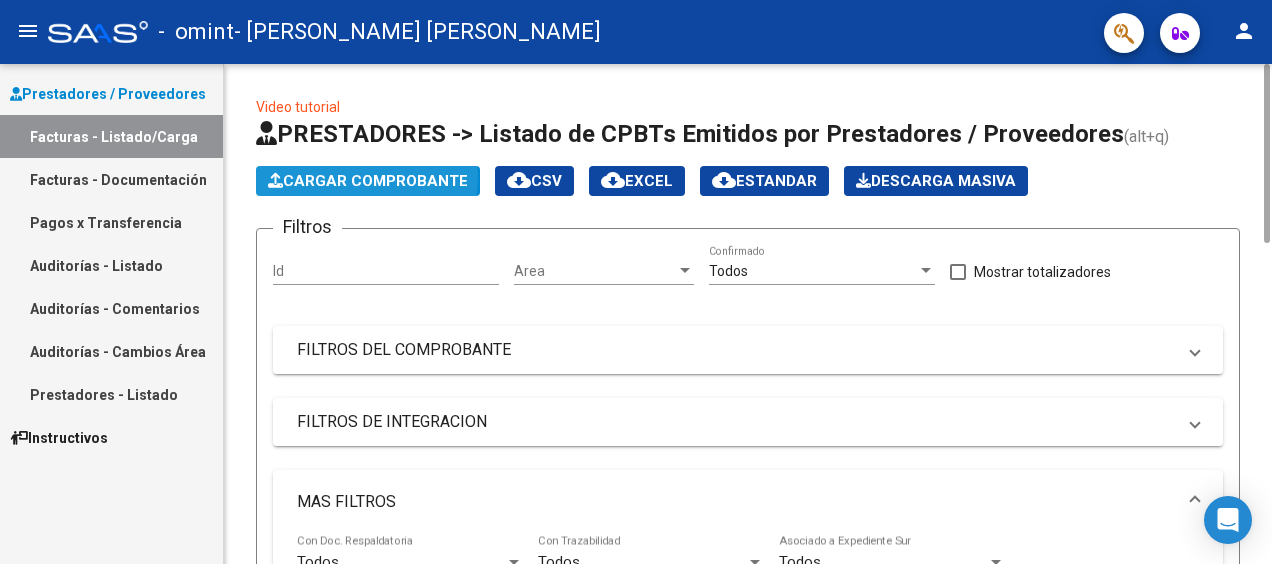 click on "Cargar Comprobante" 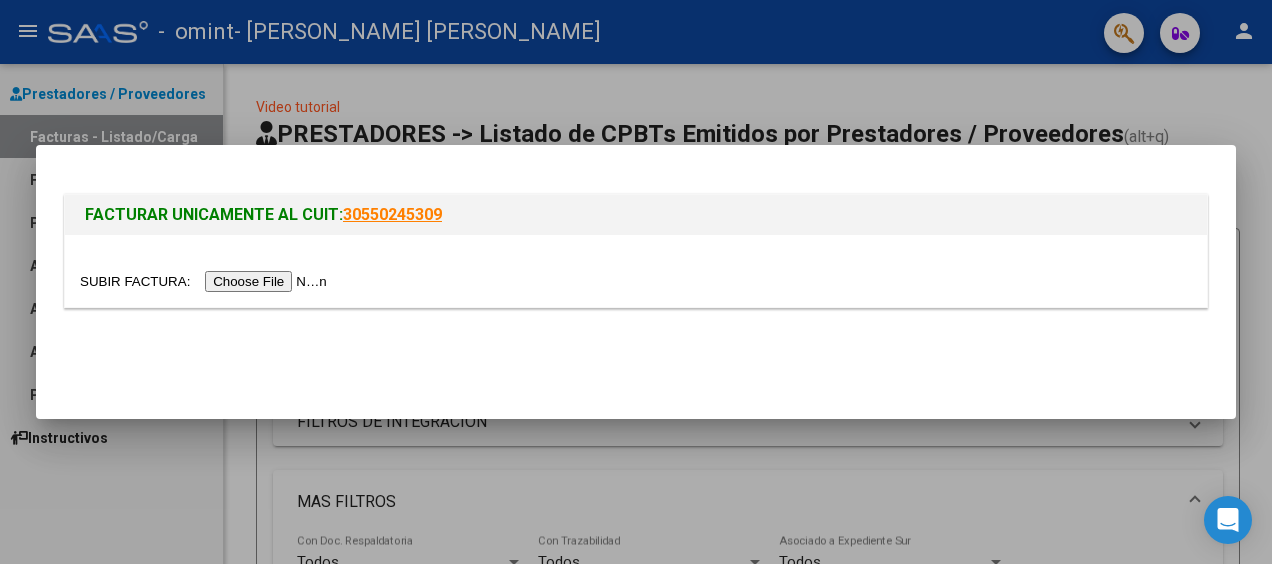 click at bounding box center (206, 281) 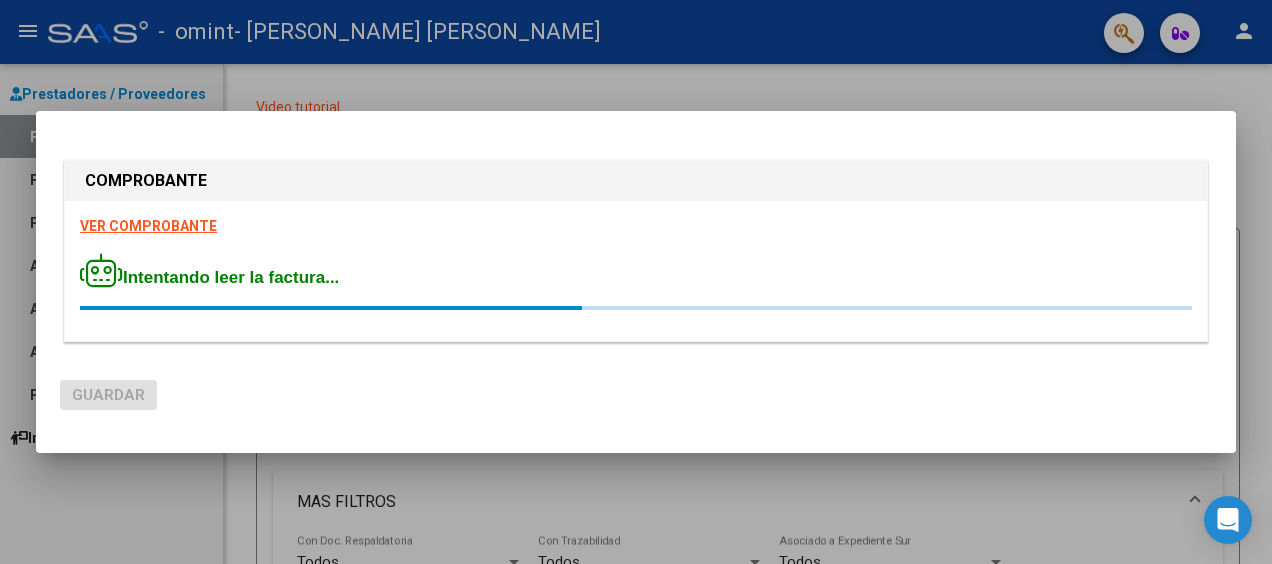 click at bounding box center (636, 282) 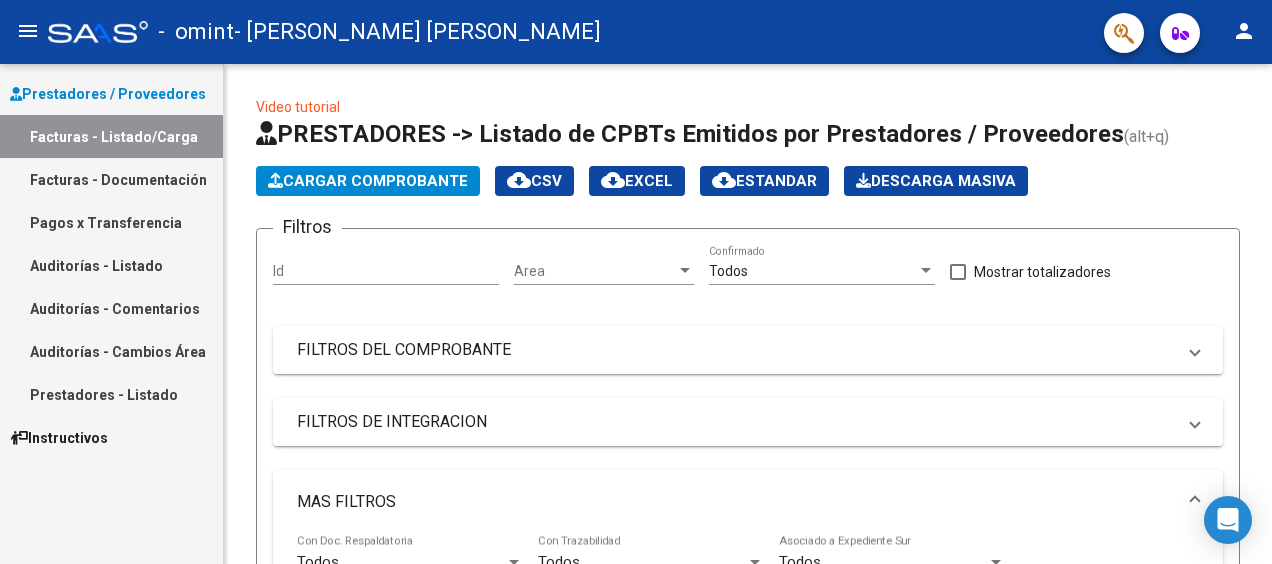 click on "Prestadores / Proveedores" at bounding box center (108, 94) 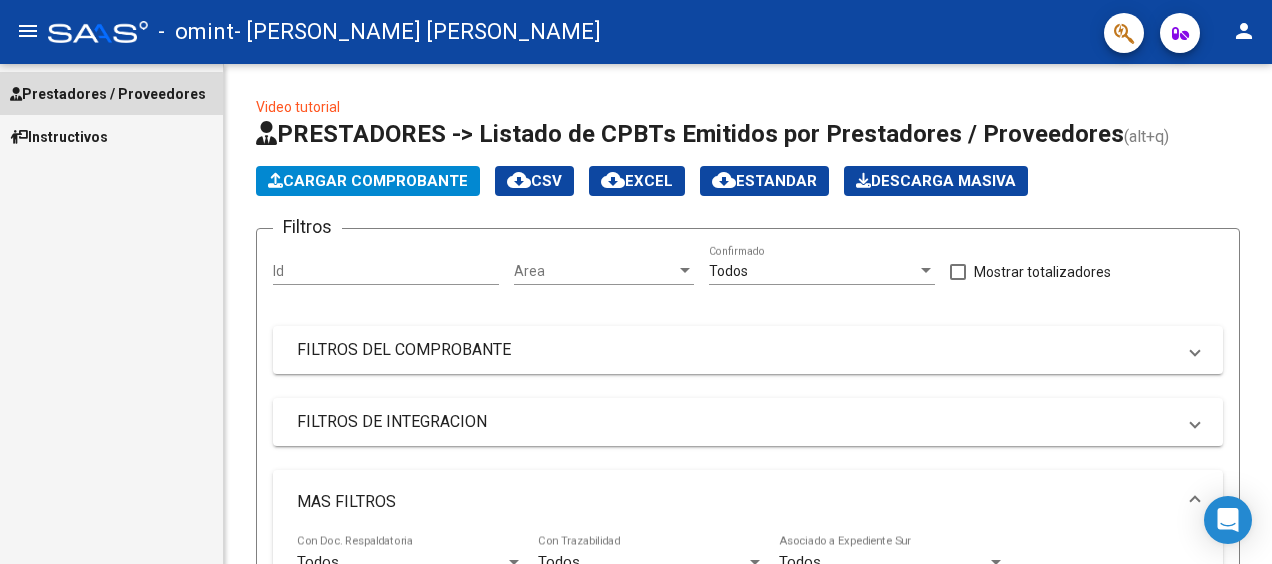 click on "Prestadores / Proveedores" at bounding box center (108, 94) 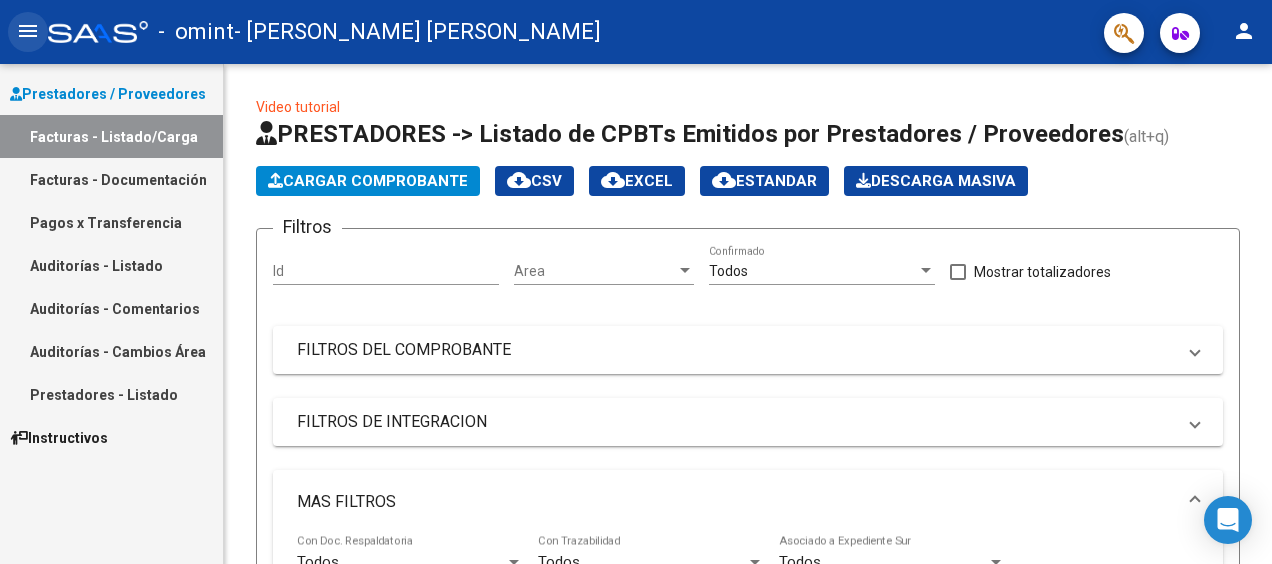 click on "menu" 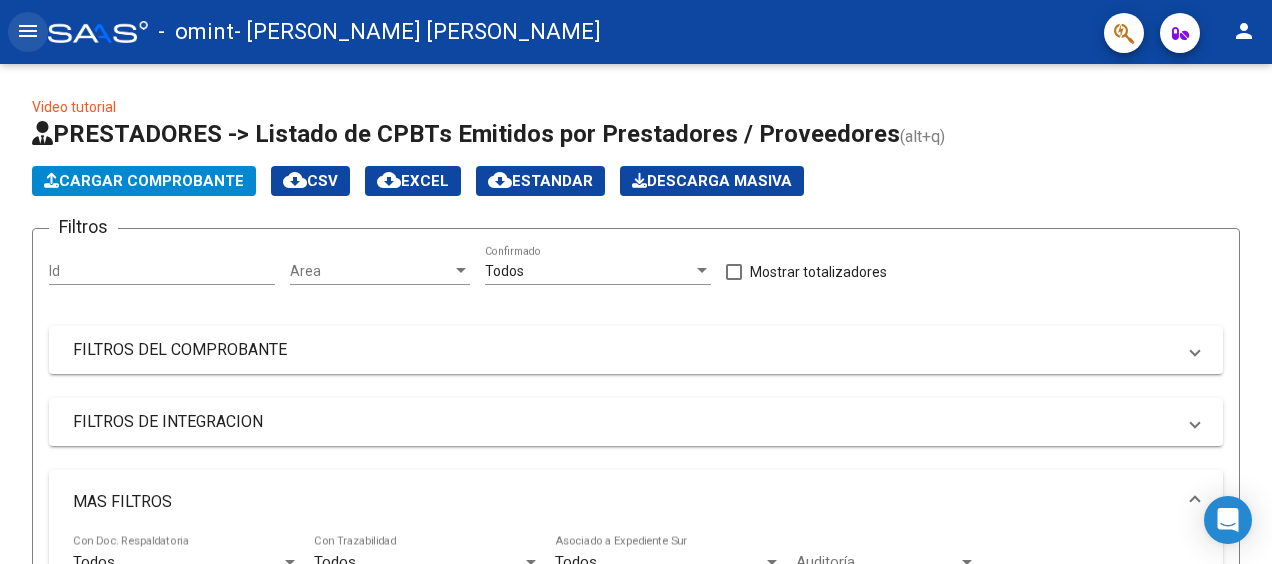click on "menu" 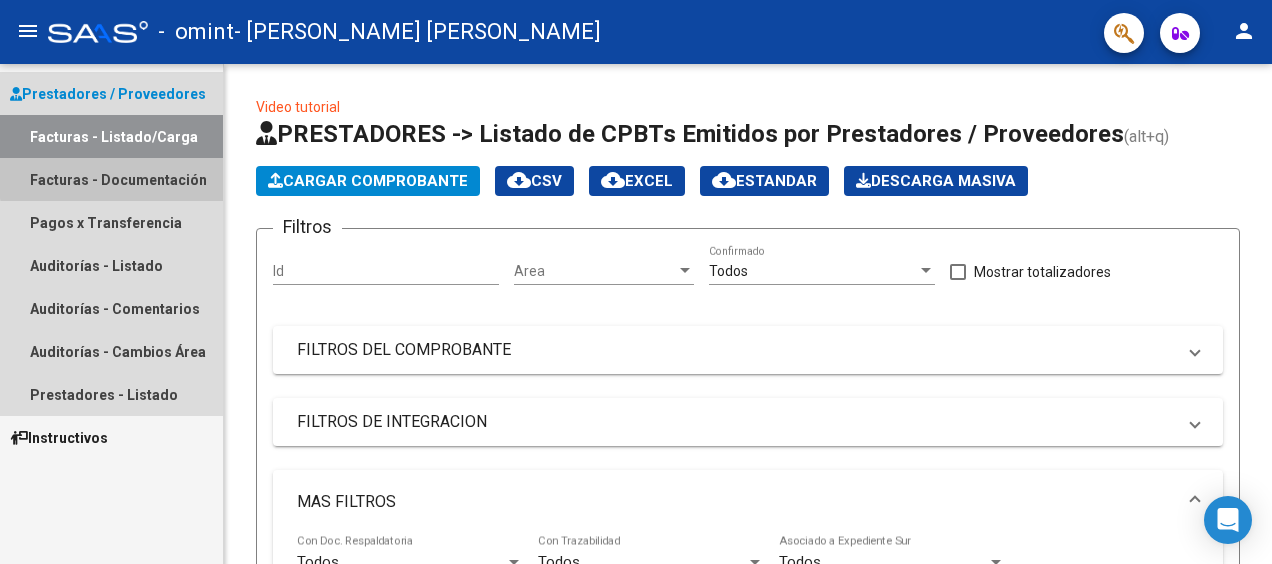 click on "Facturas - Documentación" at bounding box center (111, 179) 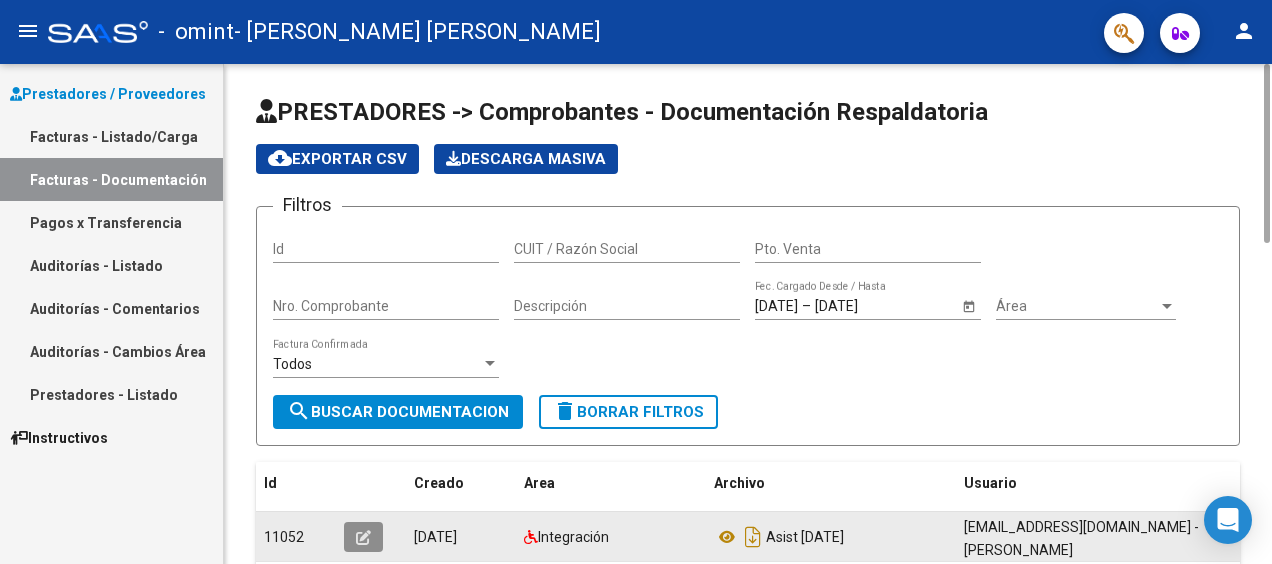 click 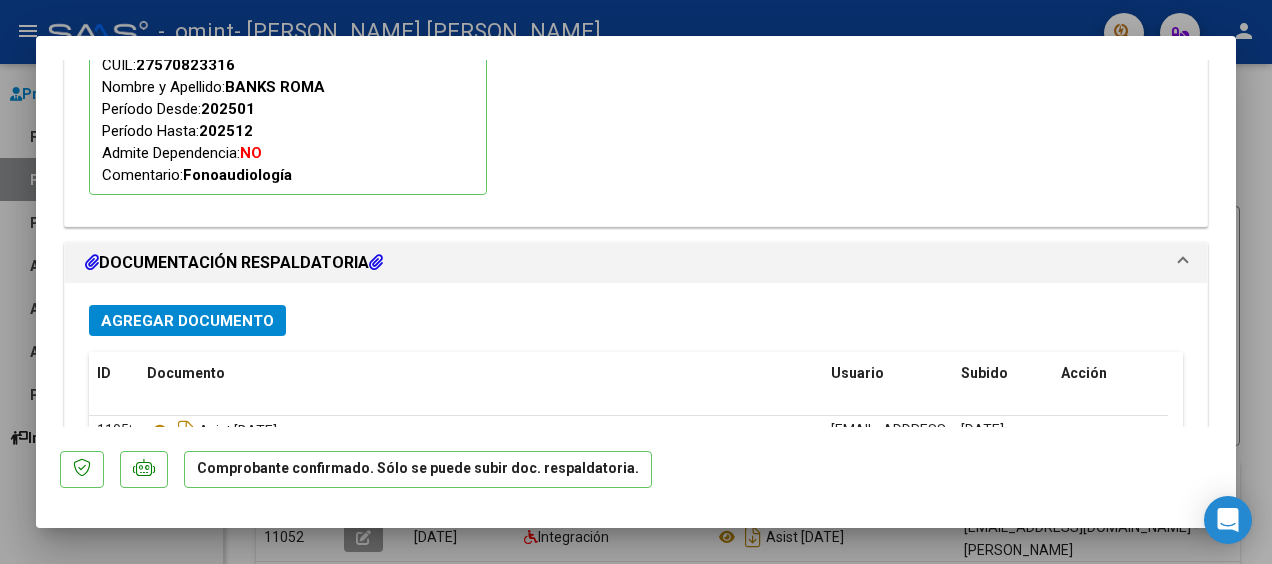 scroll, scrollTop: 2029, scrollLeft: 0, axis: vertical 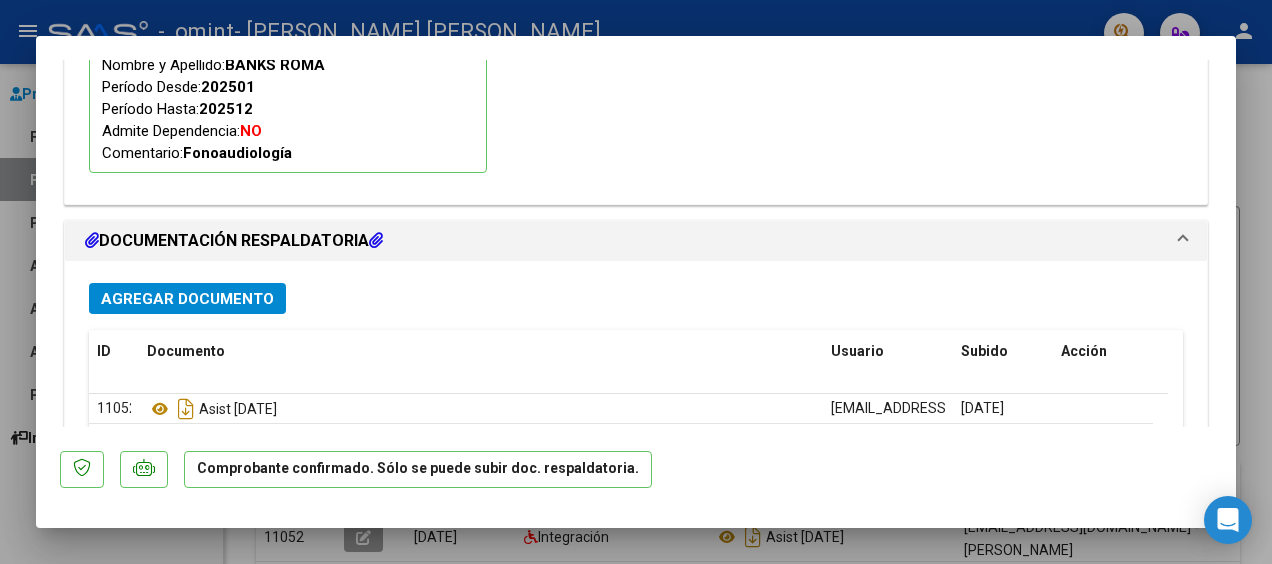 click on "Agregar Documento" at bounding box center [187, 299] 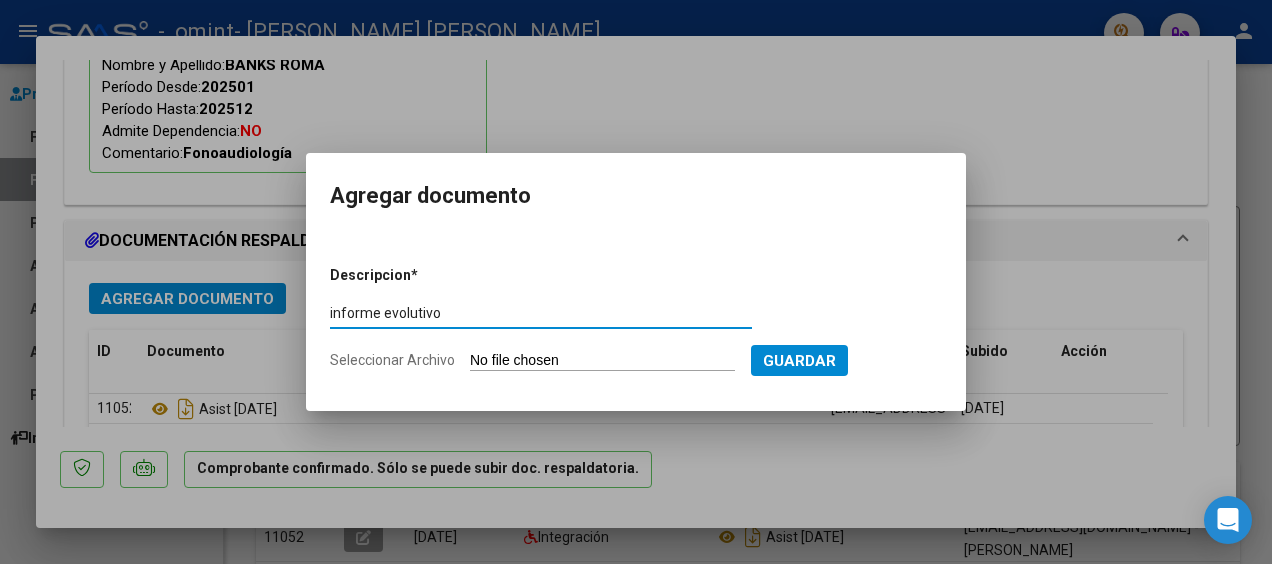 type on "informe evolutivo" 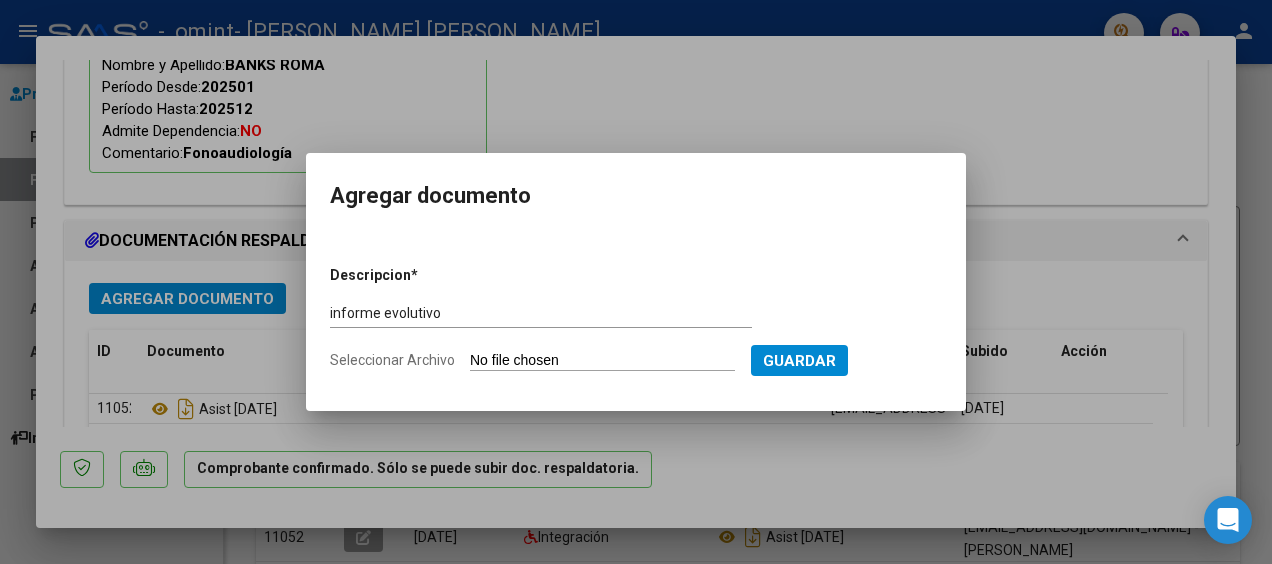 click on "Guardar" at bounding box center [799, 361] 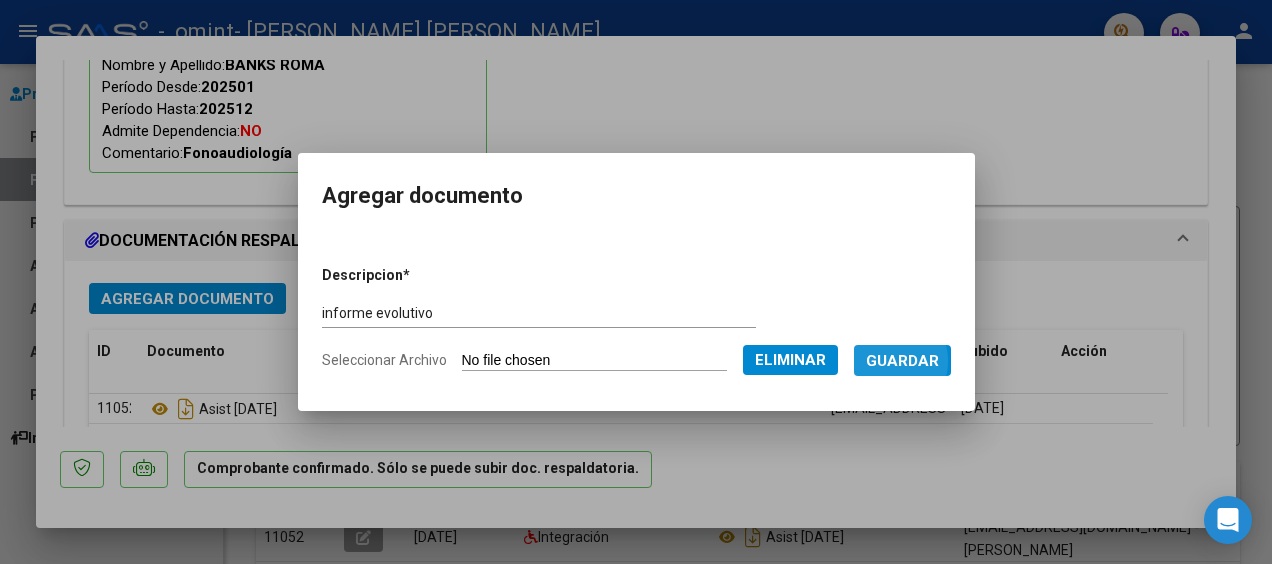click on "Guardar" at bounding box center [902, 361] 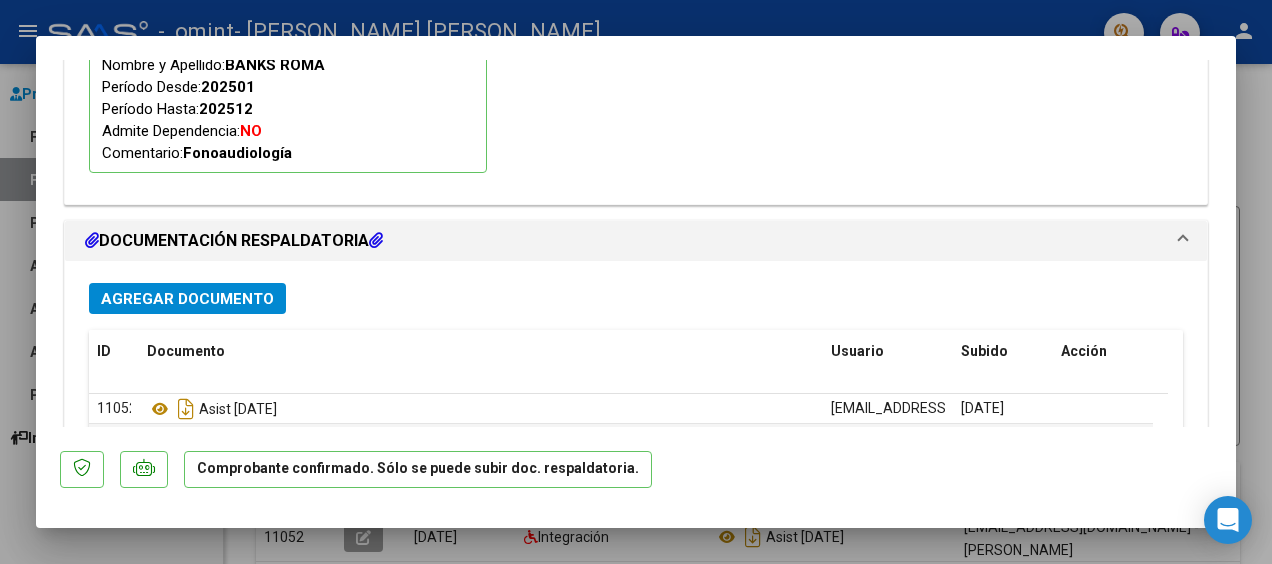 scroll, scrollTop: 2140, scrollLeft: 0, axis: vertical 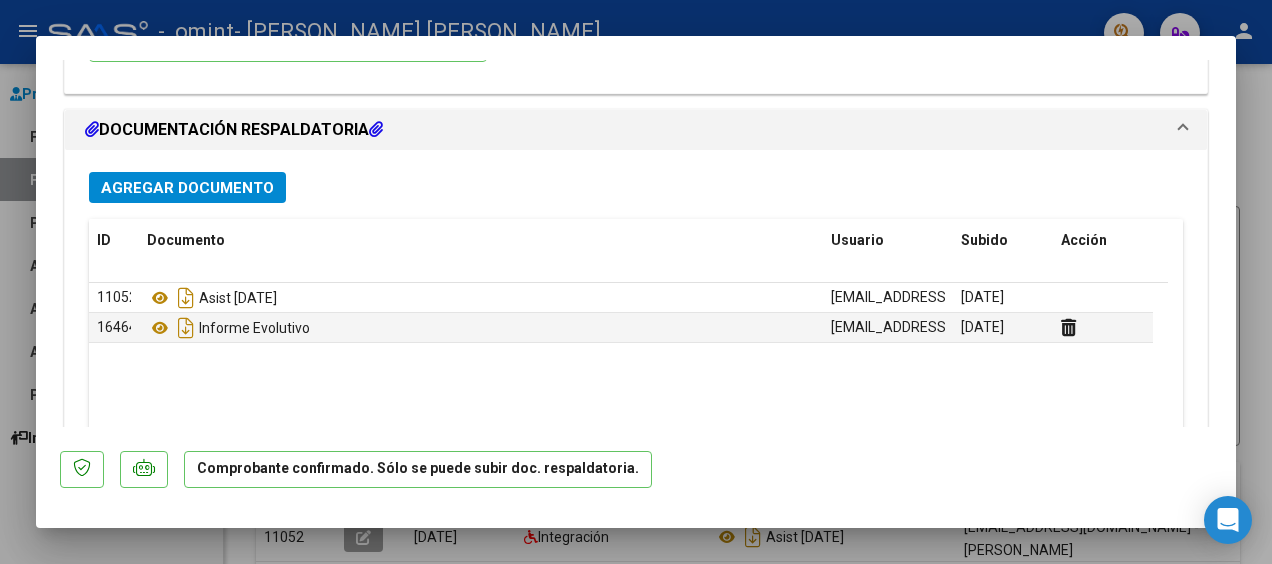 click on "Agregar Documento" at bounding box center [187, 188] 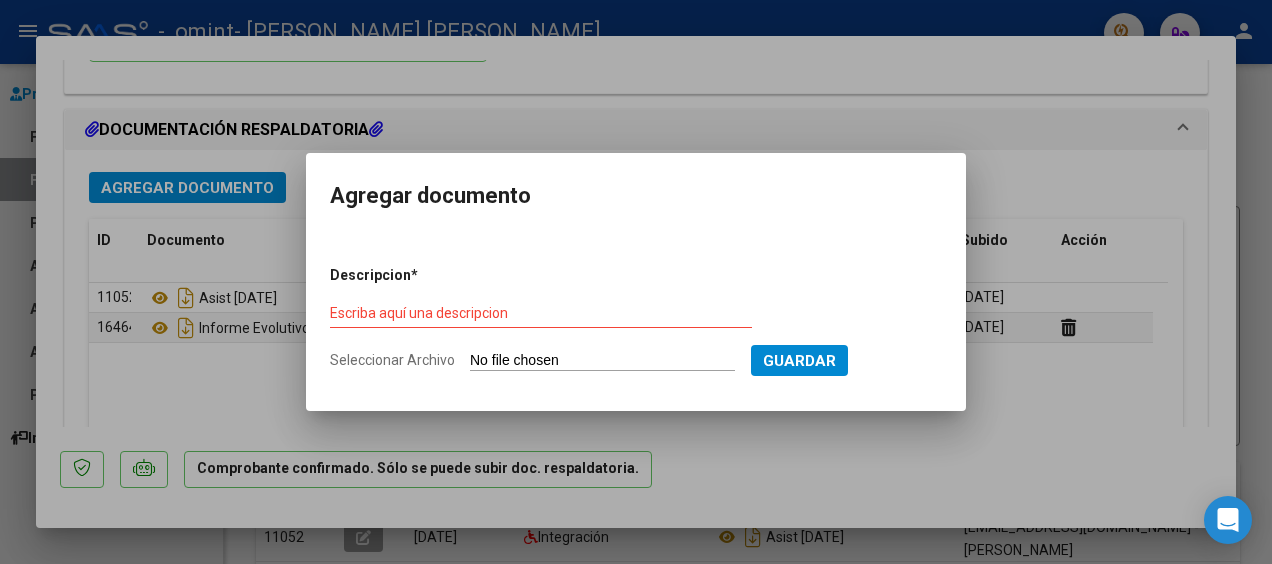 click on "Escriba aquí una descripcion" at bounding box center (541, 314) 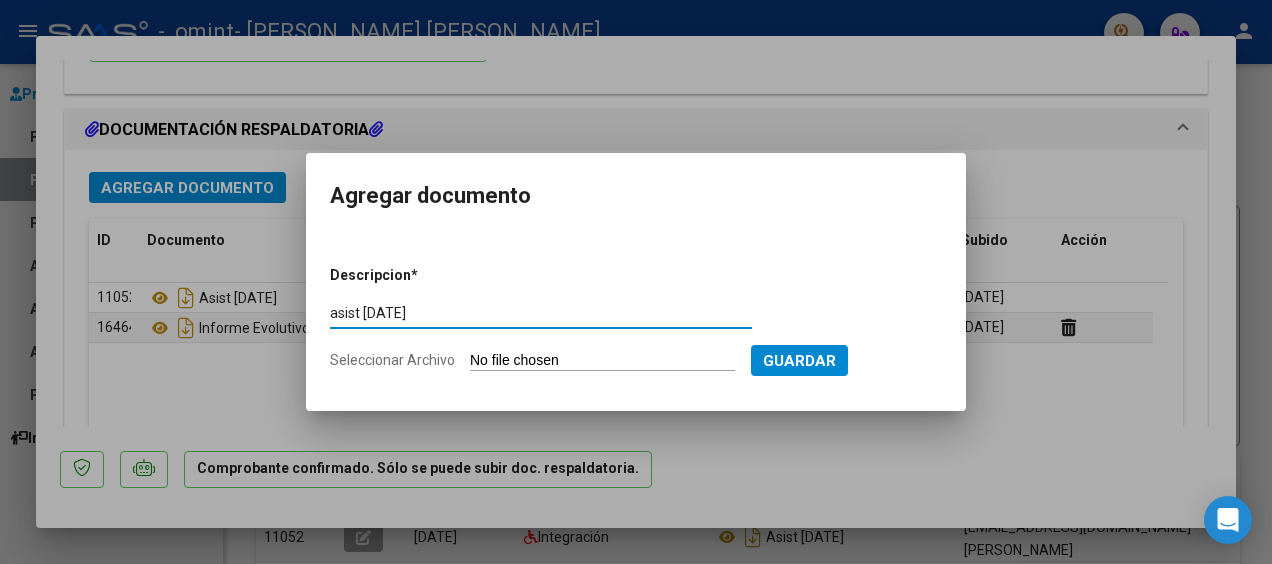type on "asist [DATE]" 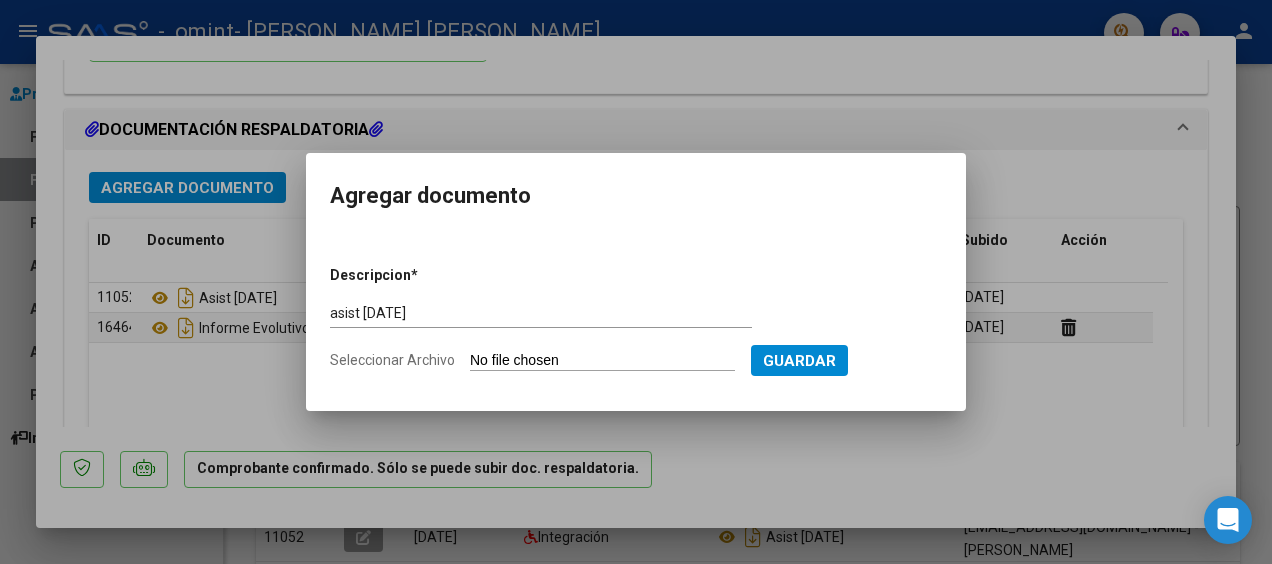 type on "C:\fakepath\ROMA [PERSON_NAME] JUNIO.pdf" 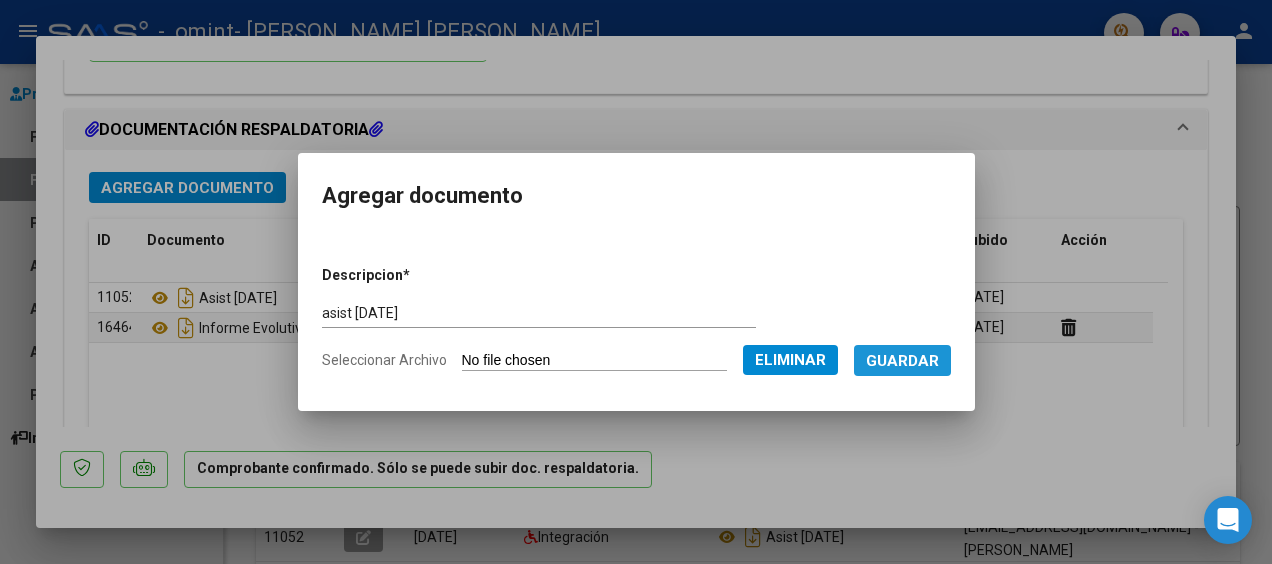 click on "Guardar" at bounding box center [902, 361] 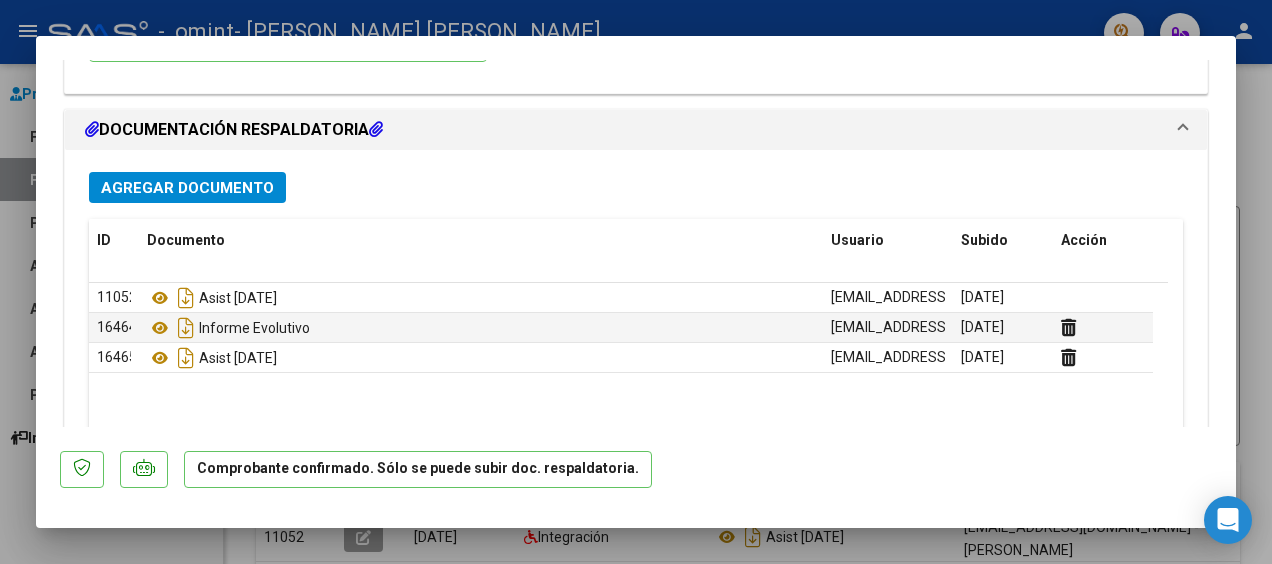 scroll, scrollTop: 2234, scrollLeft: 0, axis: vertical 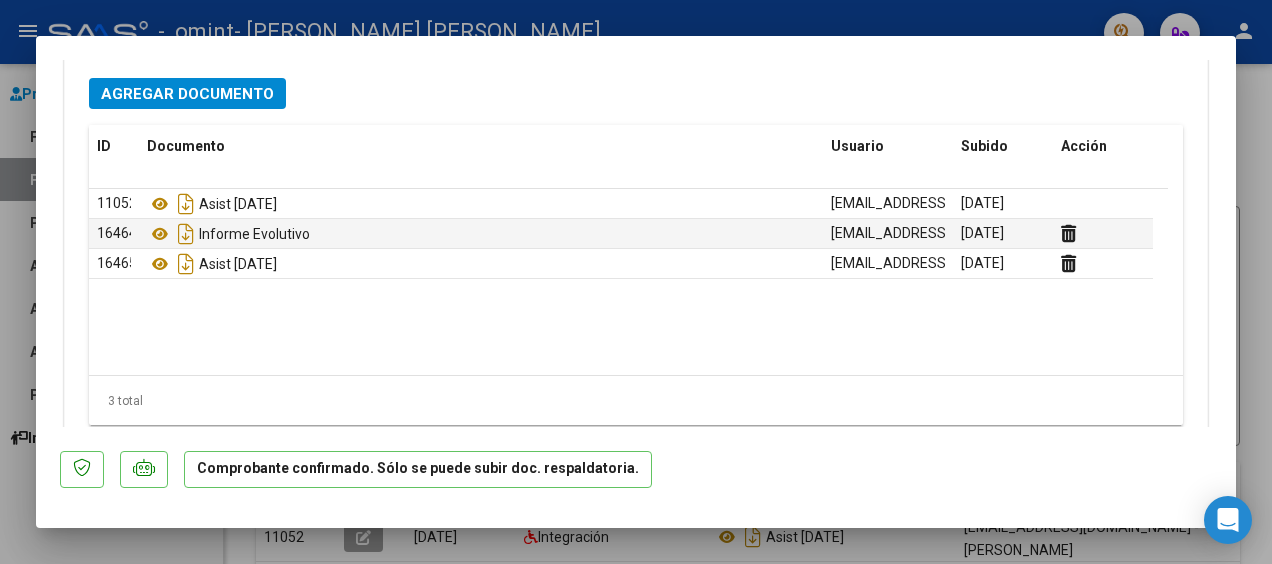click on "Comprobante confirmado. Sólo se puede subir doc. respaldatoria." 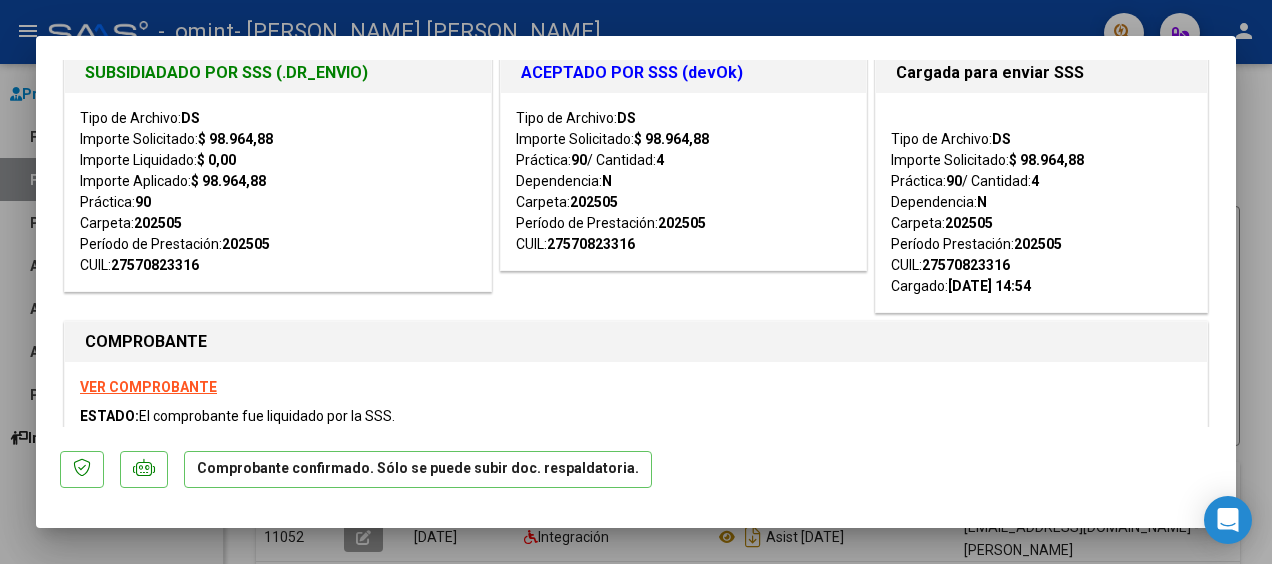 scroll, scrollTop: 0, scrollLeft: 0, axis: both 